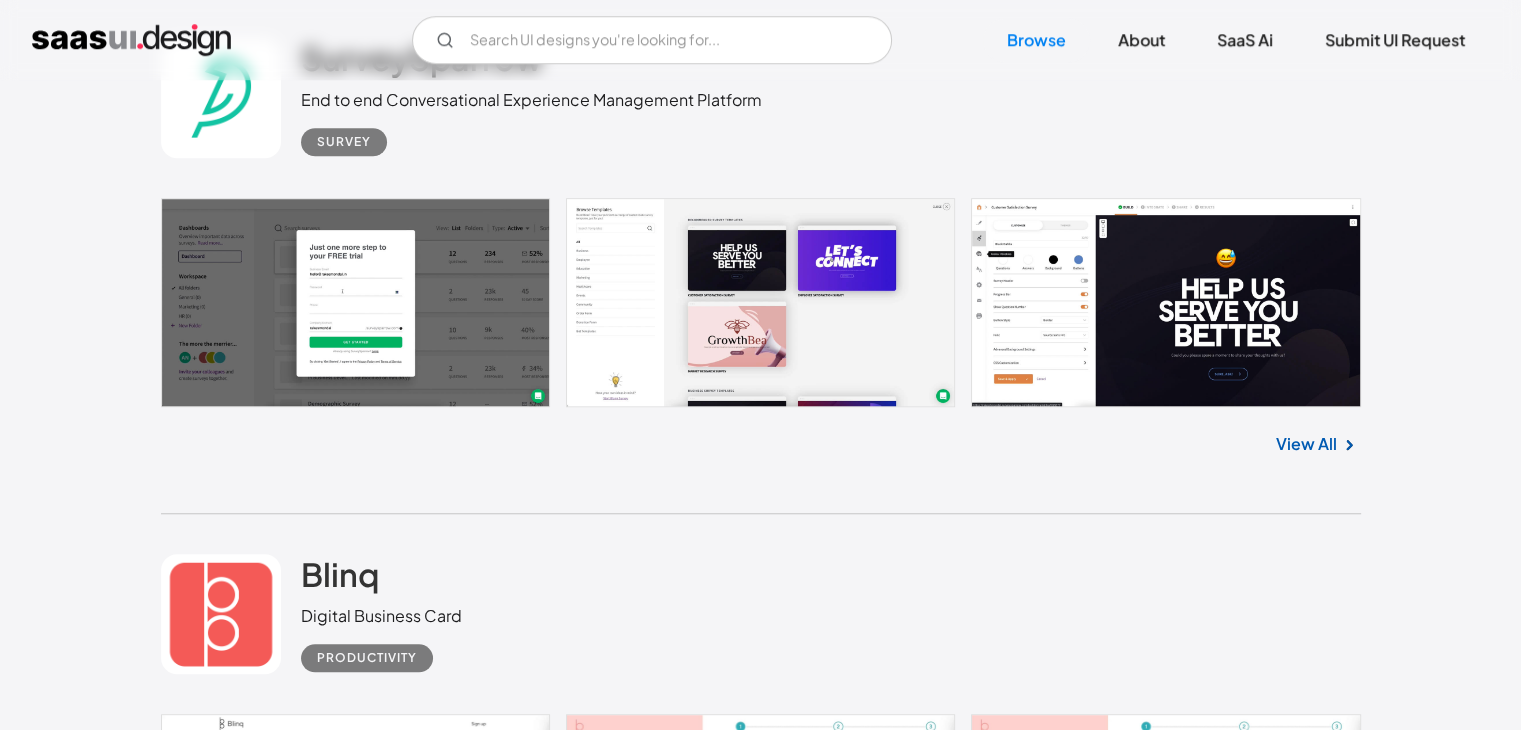 scroll, scrollTop: 1626, scrollLeft: 0, axis: vertical 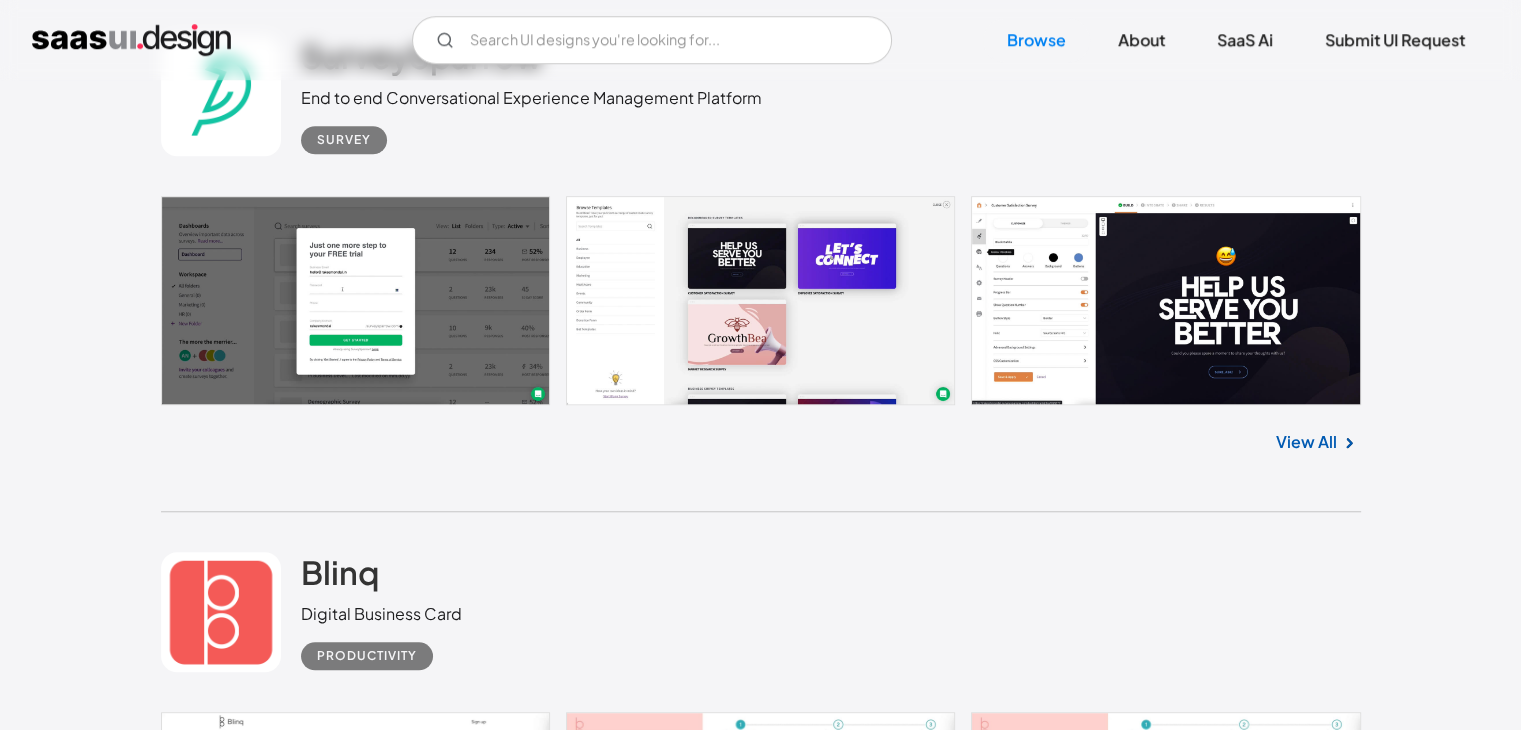 click at bounding box center [761, 301] 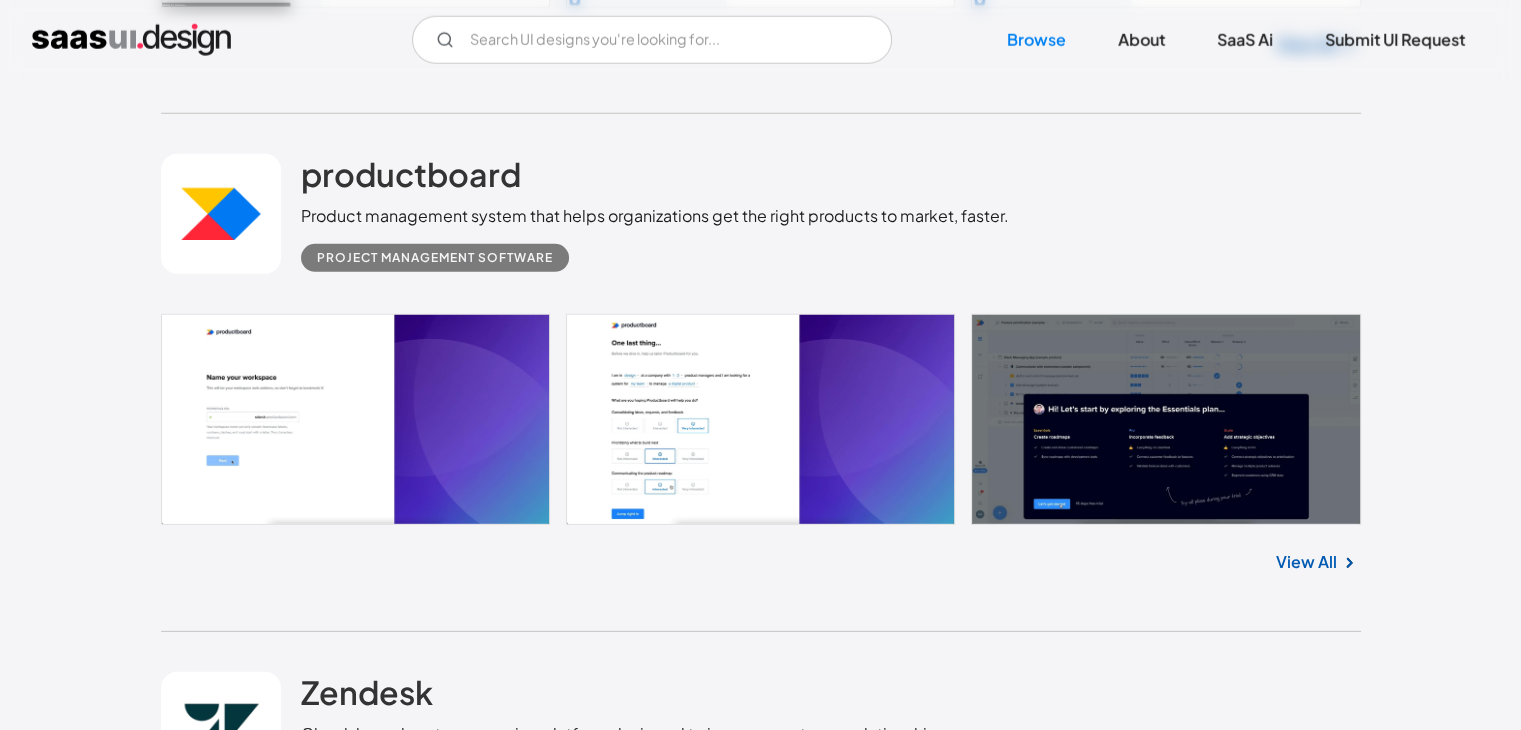 scroll, scrollTop: 5680, scrollLeft: 0, axis: vertical 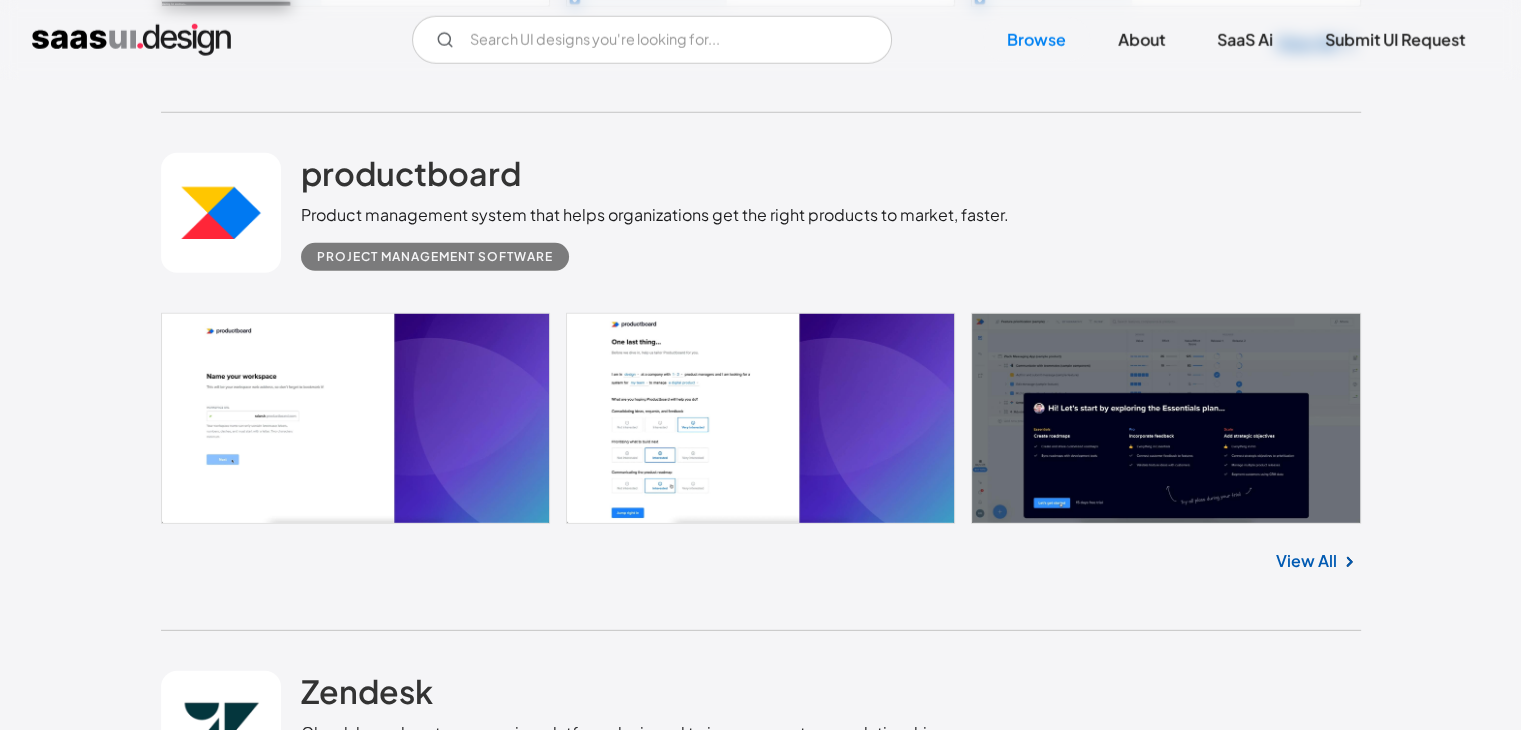 click at bounding box center [761, 418] 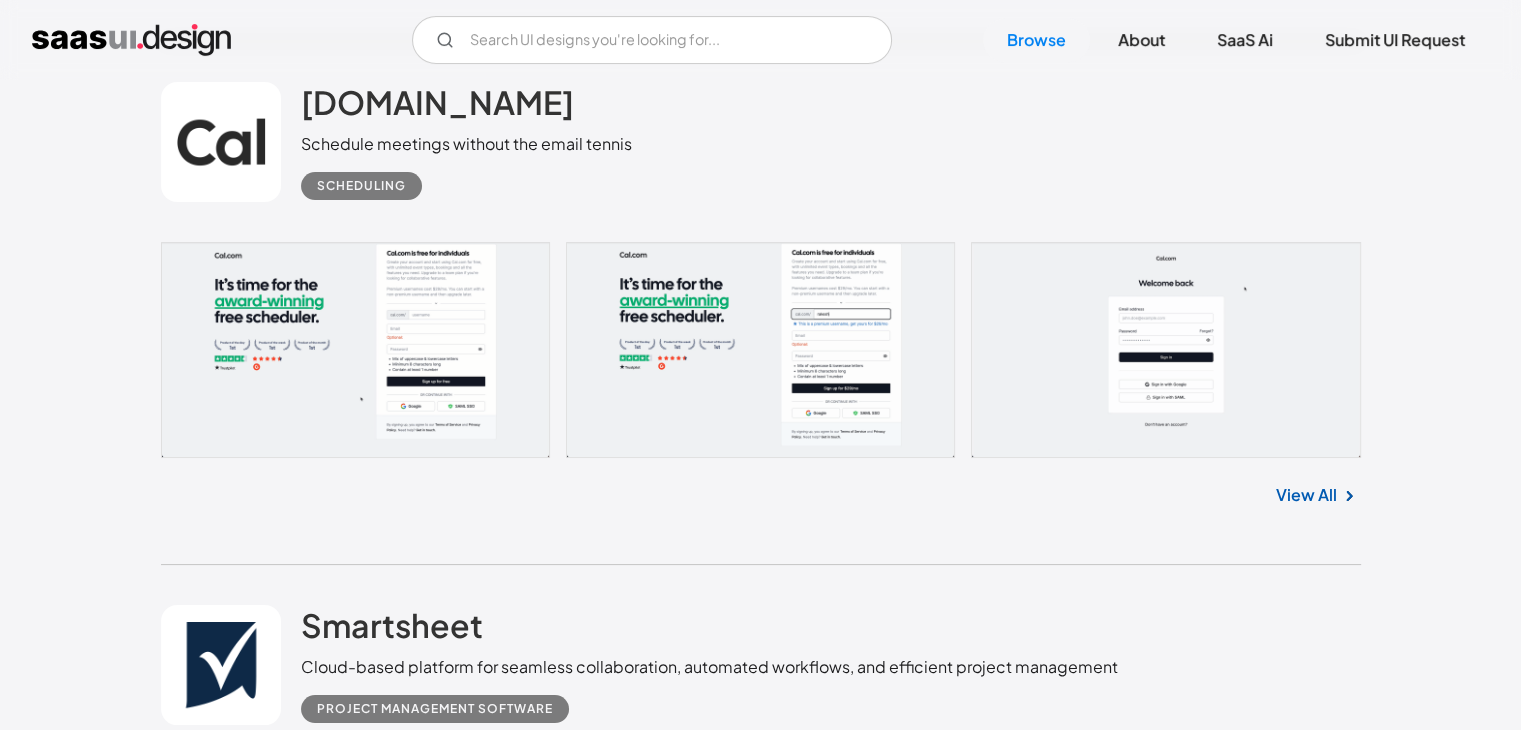 scroll, scrollTop: 7823, scrollLeft: 0, axis: vertical 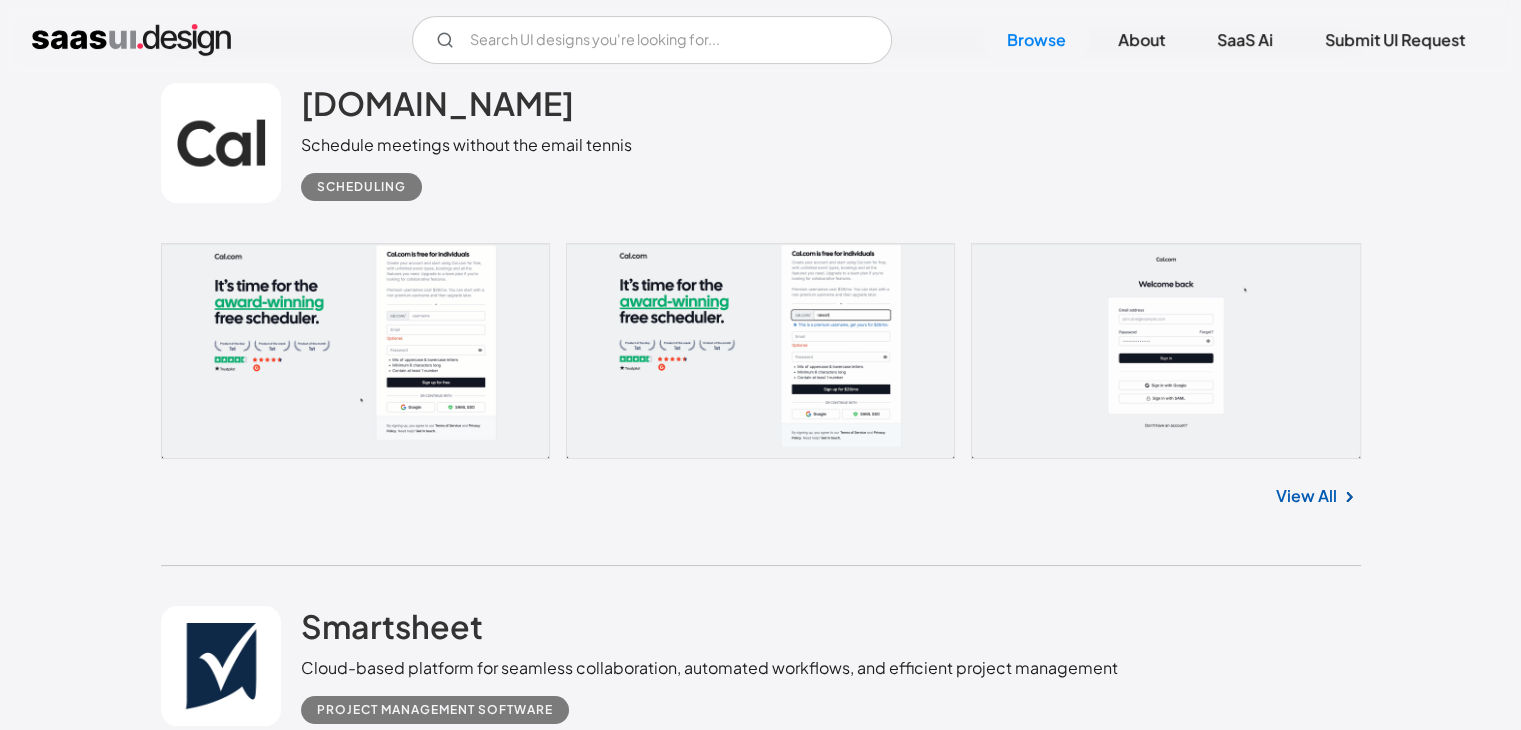 click on "View All" at bounding box center [1306, 496] 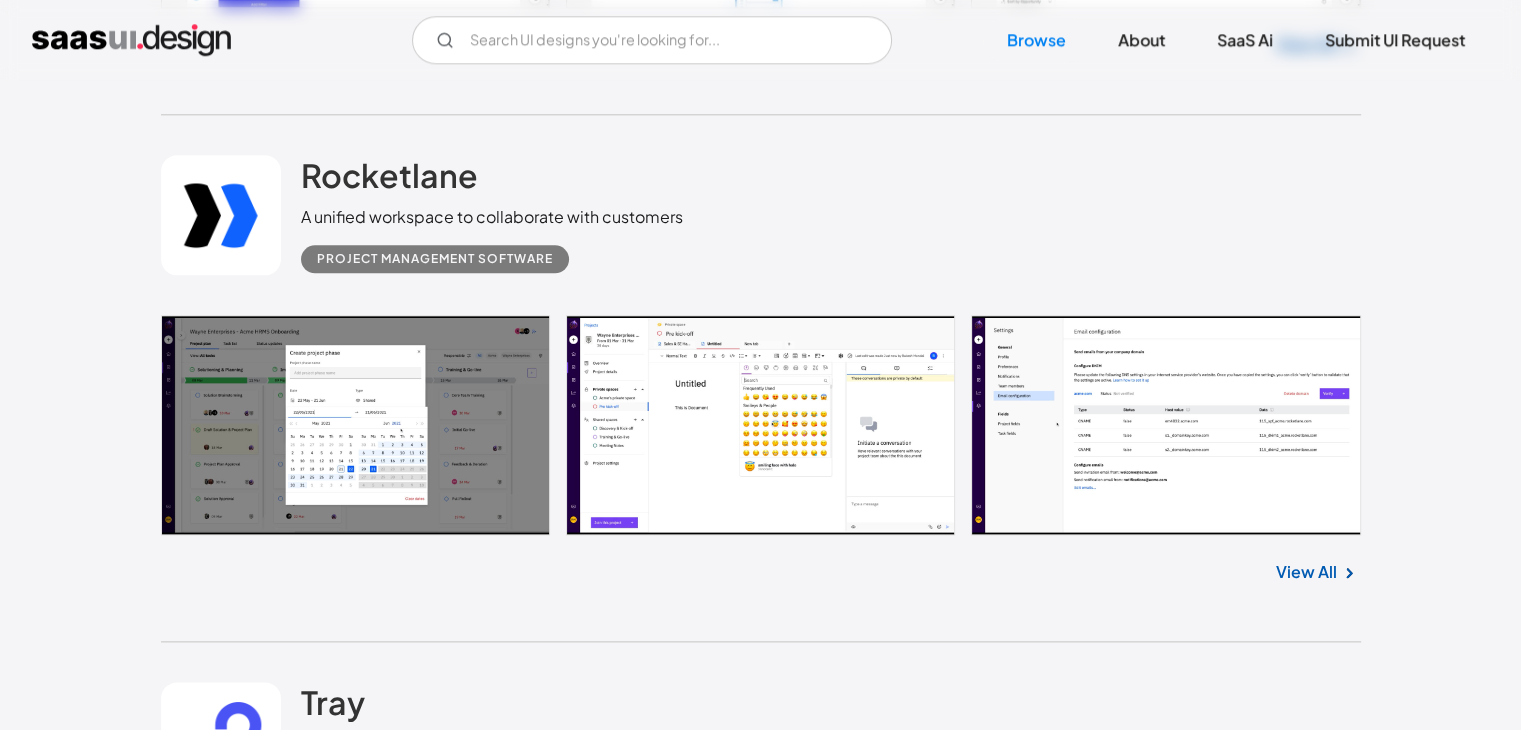 scroll, scrollTop: 9855, scrollLeft: 0, axis: vertical 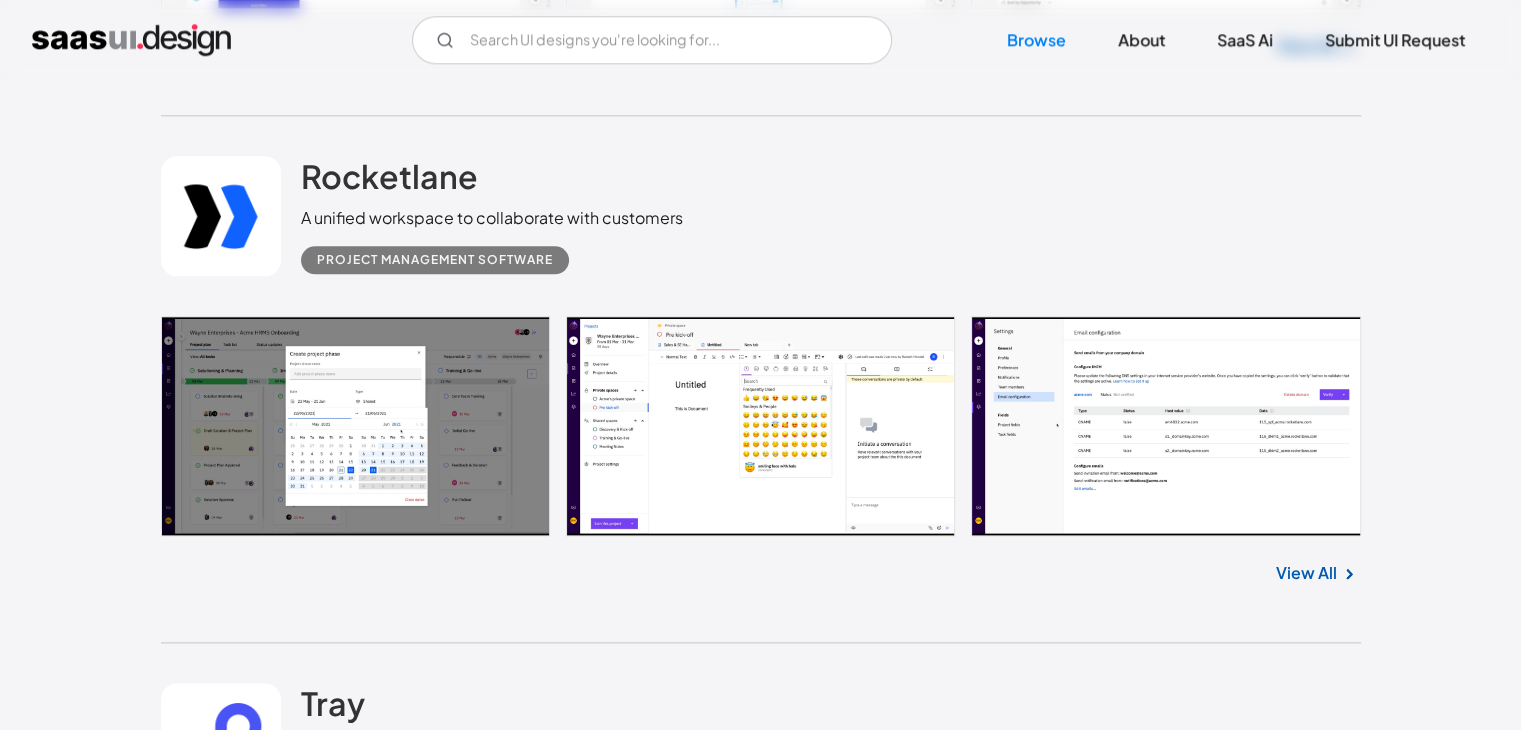 click on "View All" at bounding box center [1306, 573] 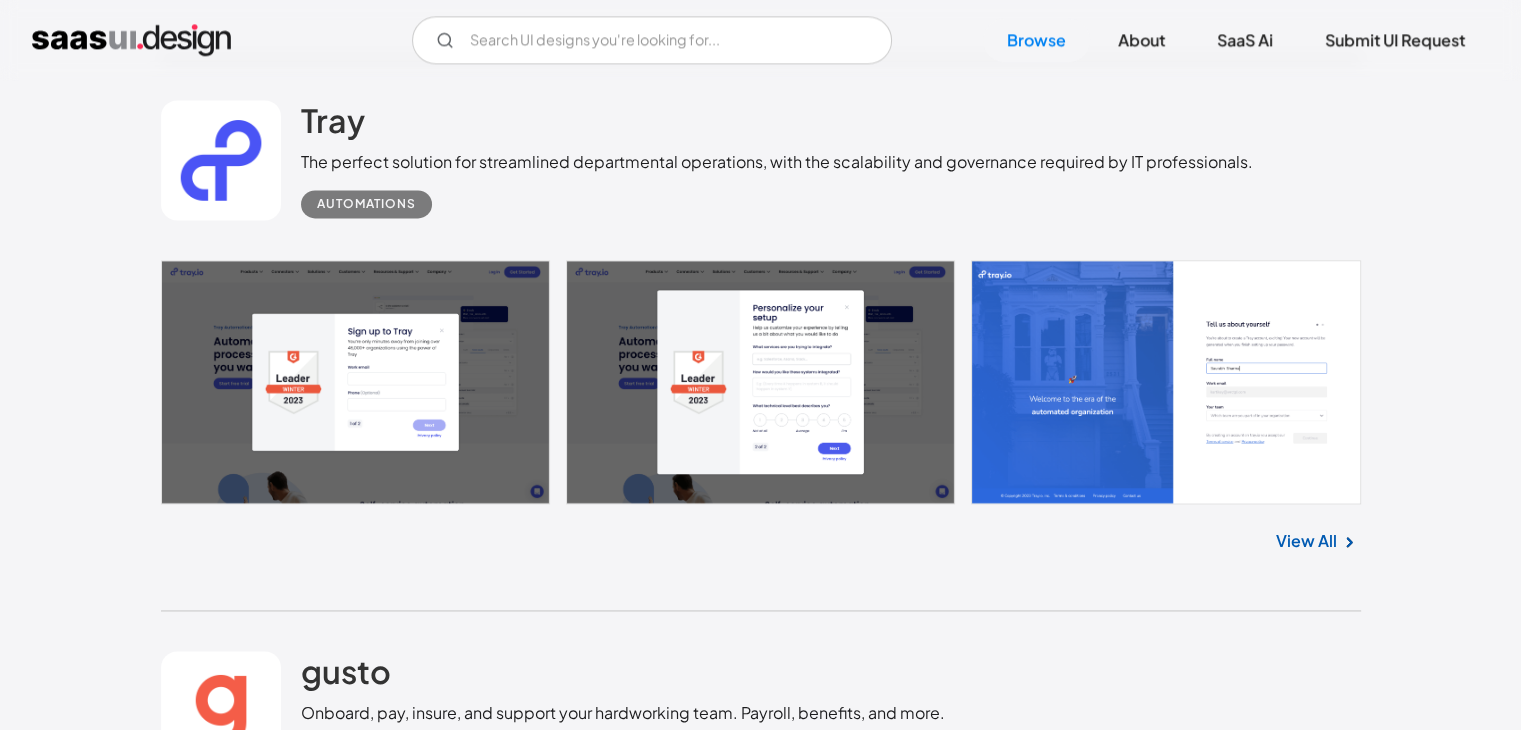 scroll, scrollTop: 10439, scrollLeft: 0, axis: vertical 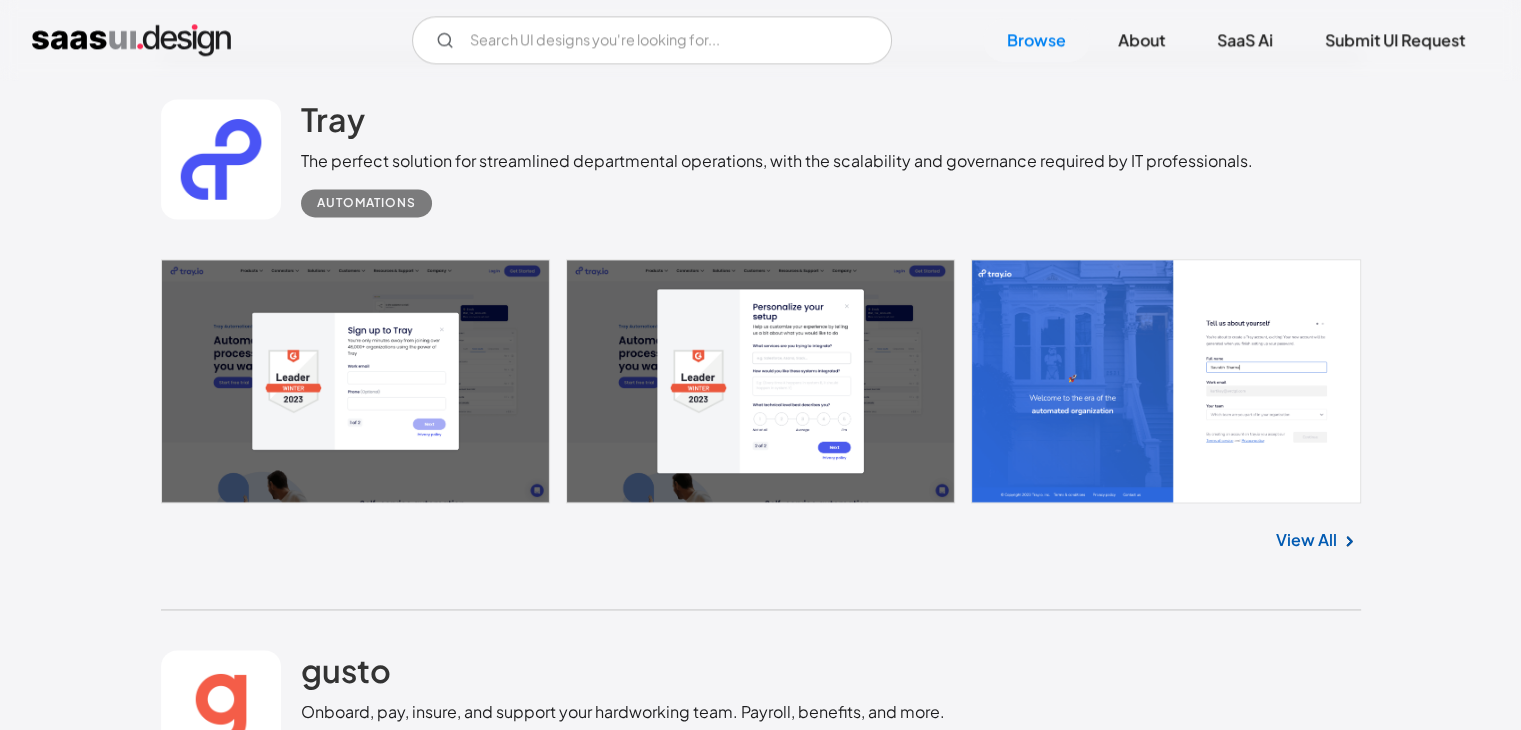 click on "View All" at bounding box center [1306, 540] 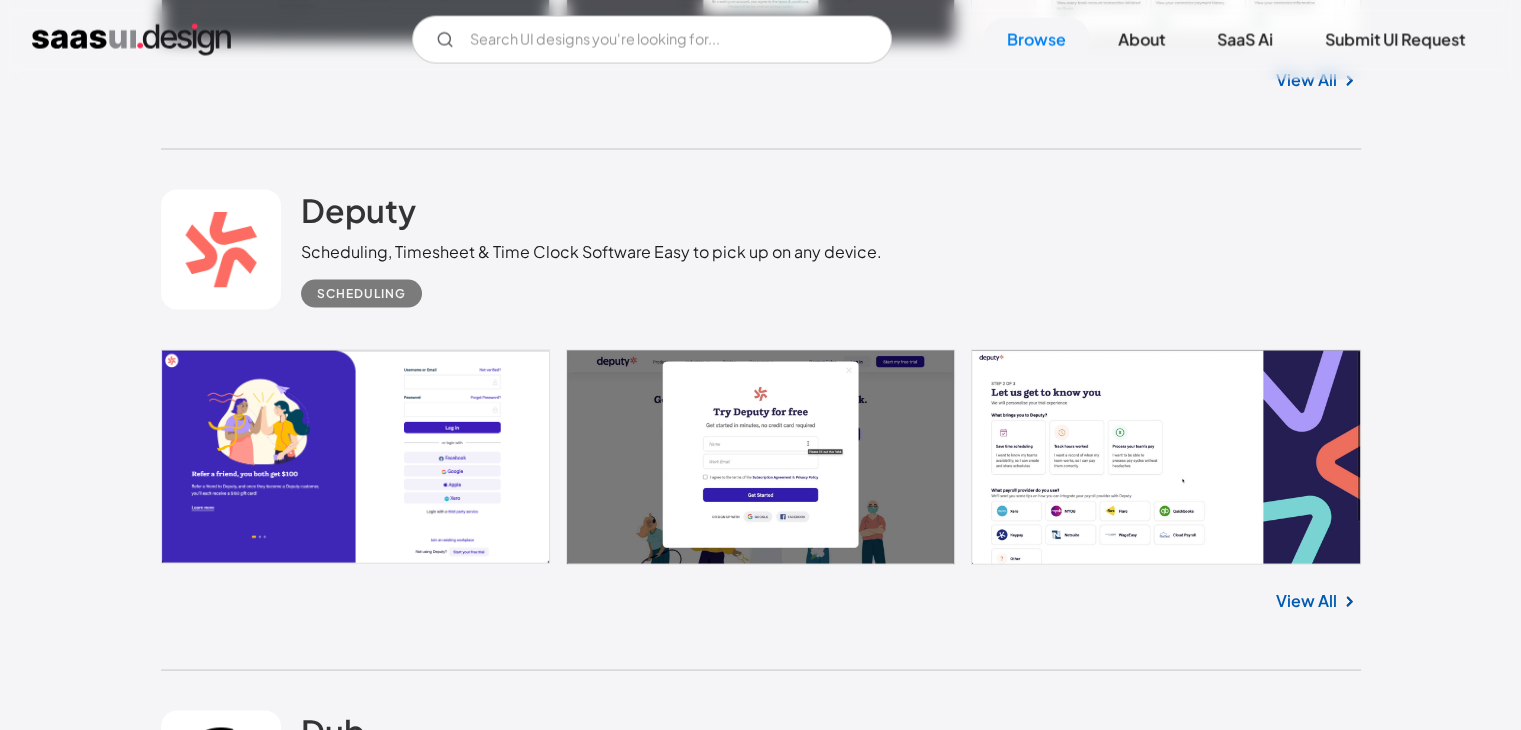 scroll, scrollTop: 11416, scrollLeft: 0, axis: vertical 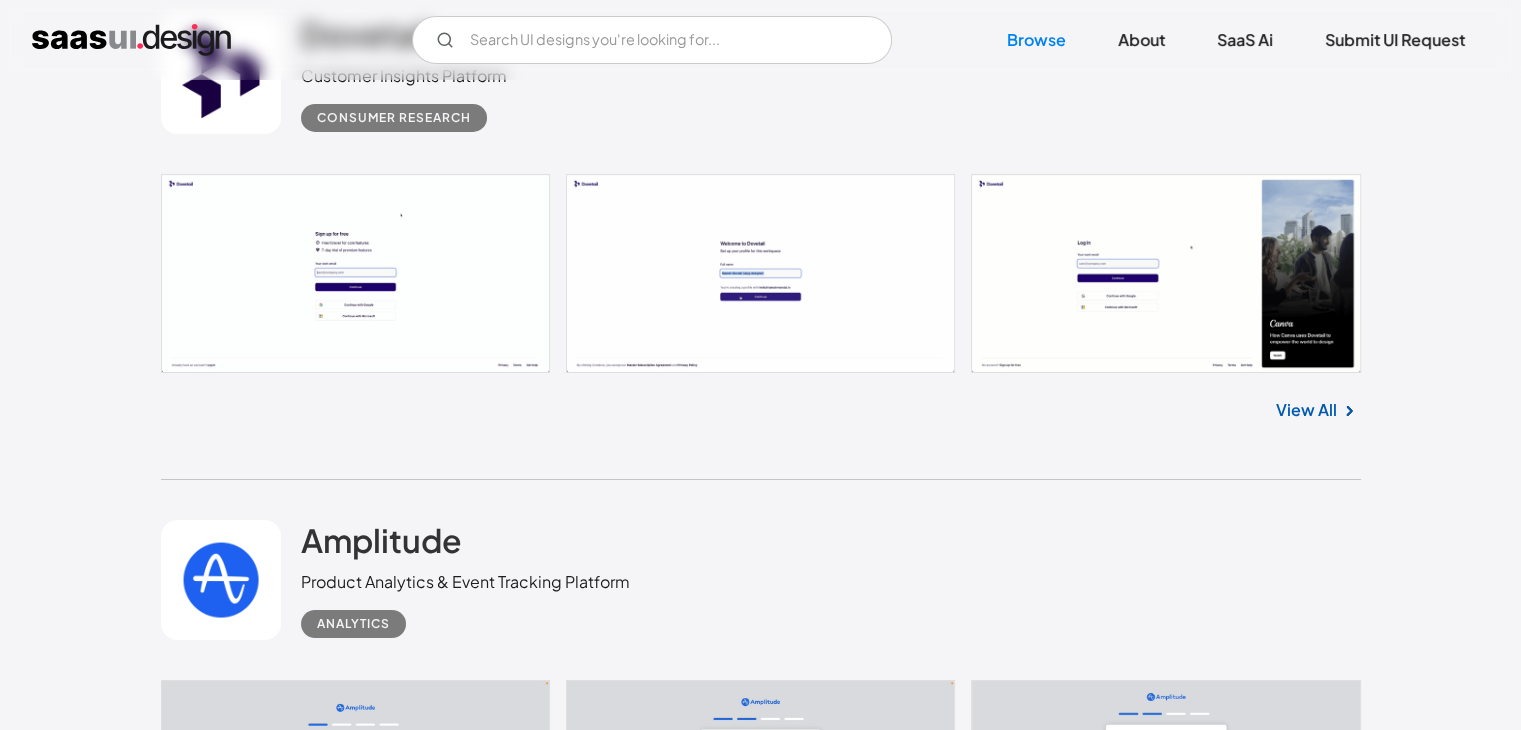 click on "View All" at bounding box center [1306, 410] 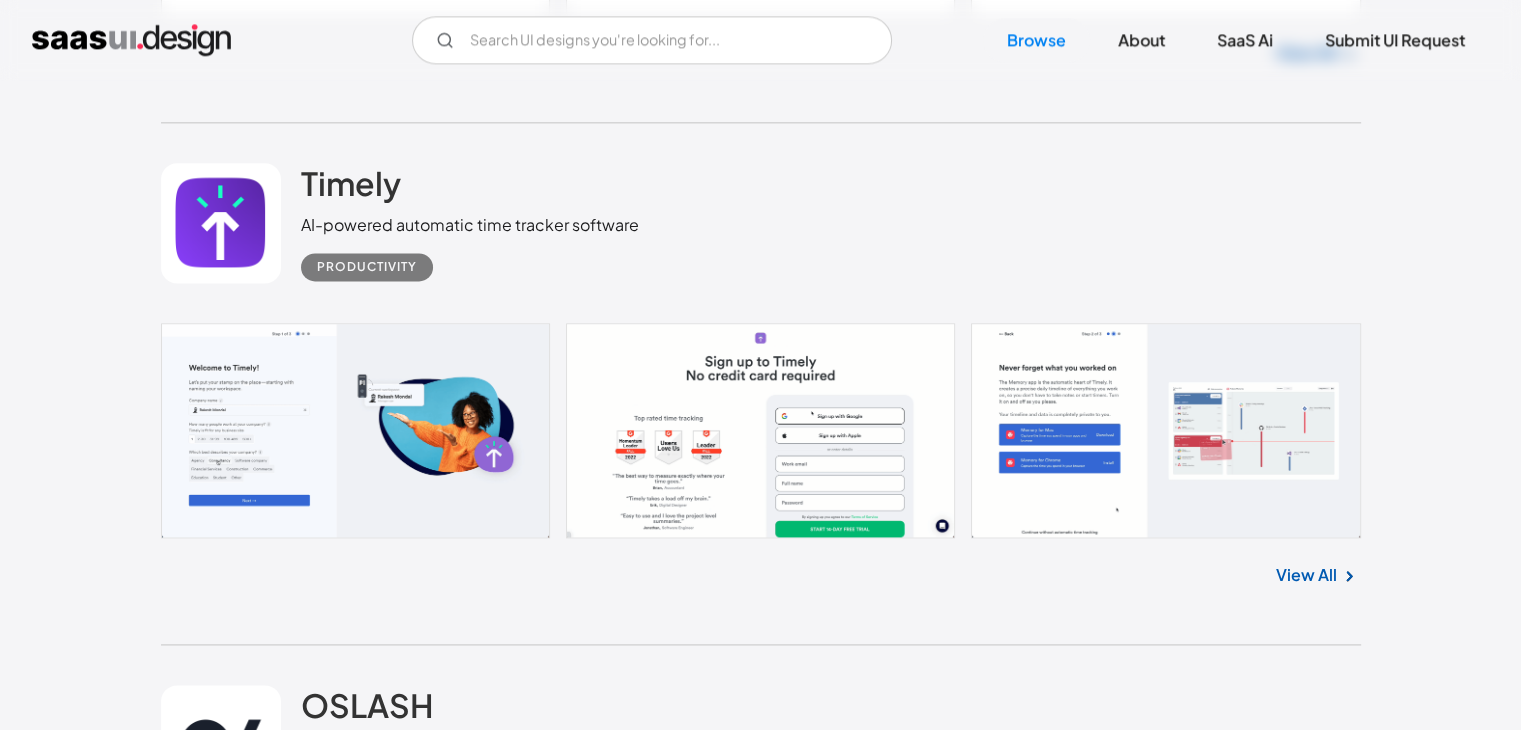 scroll, scrollTop: 17815, scrollLeft: 0, axis: vertical 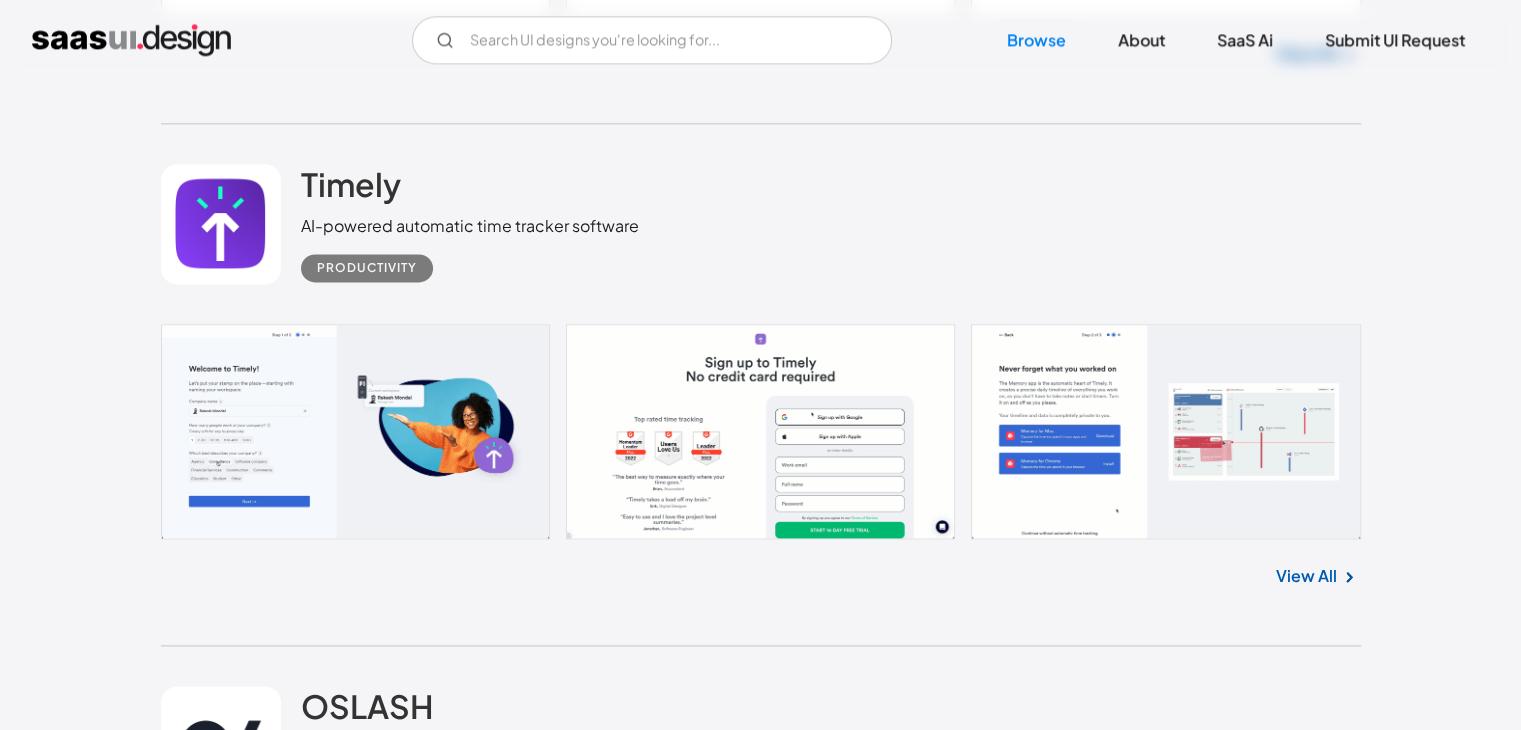 click on "View All" at bounding box center (1306, 576) 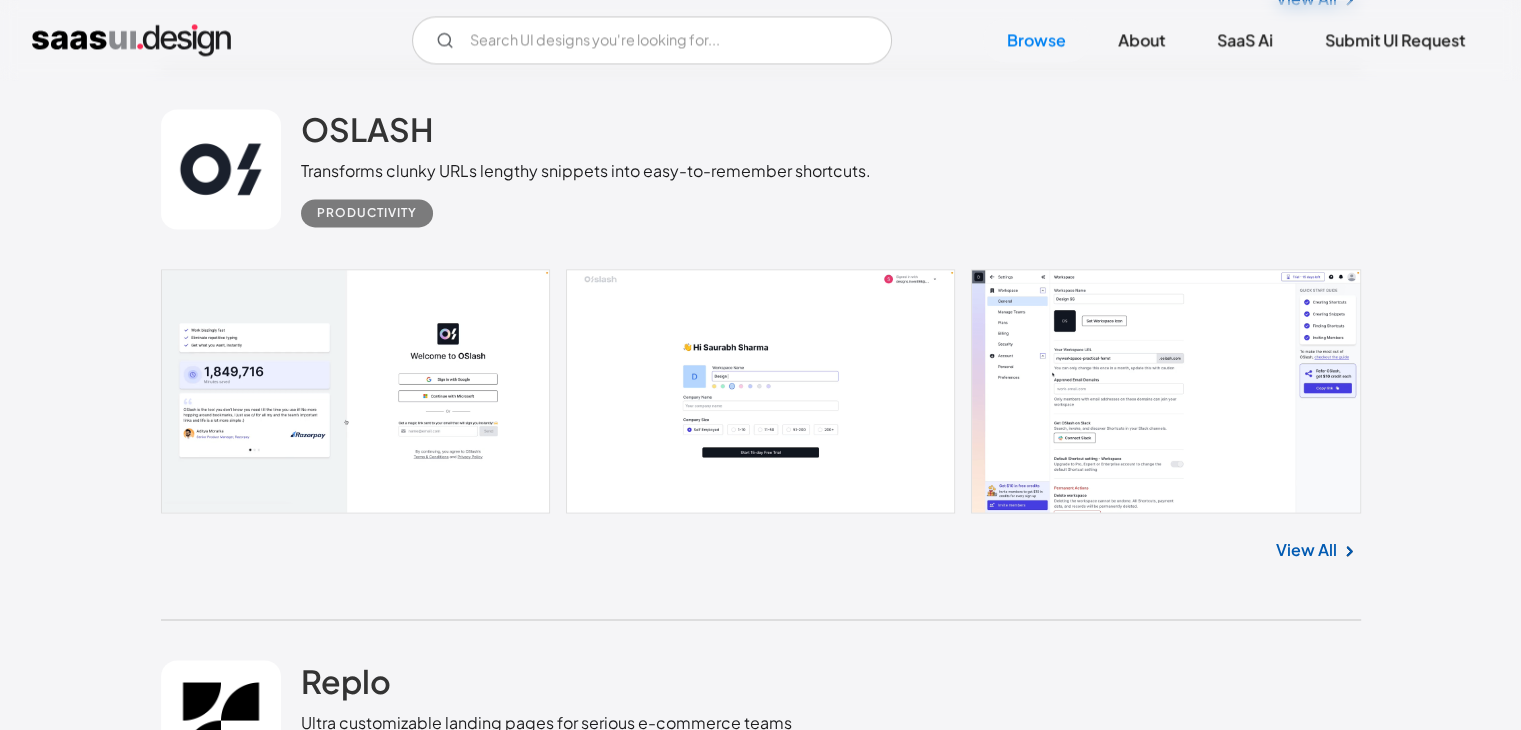 scroll, scrollTop: 18407, scrollLeft: 0, axis: vertical 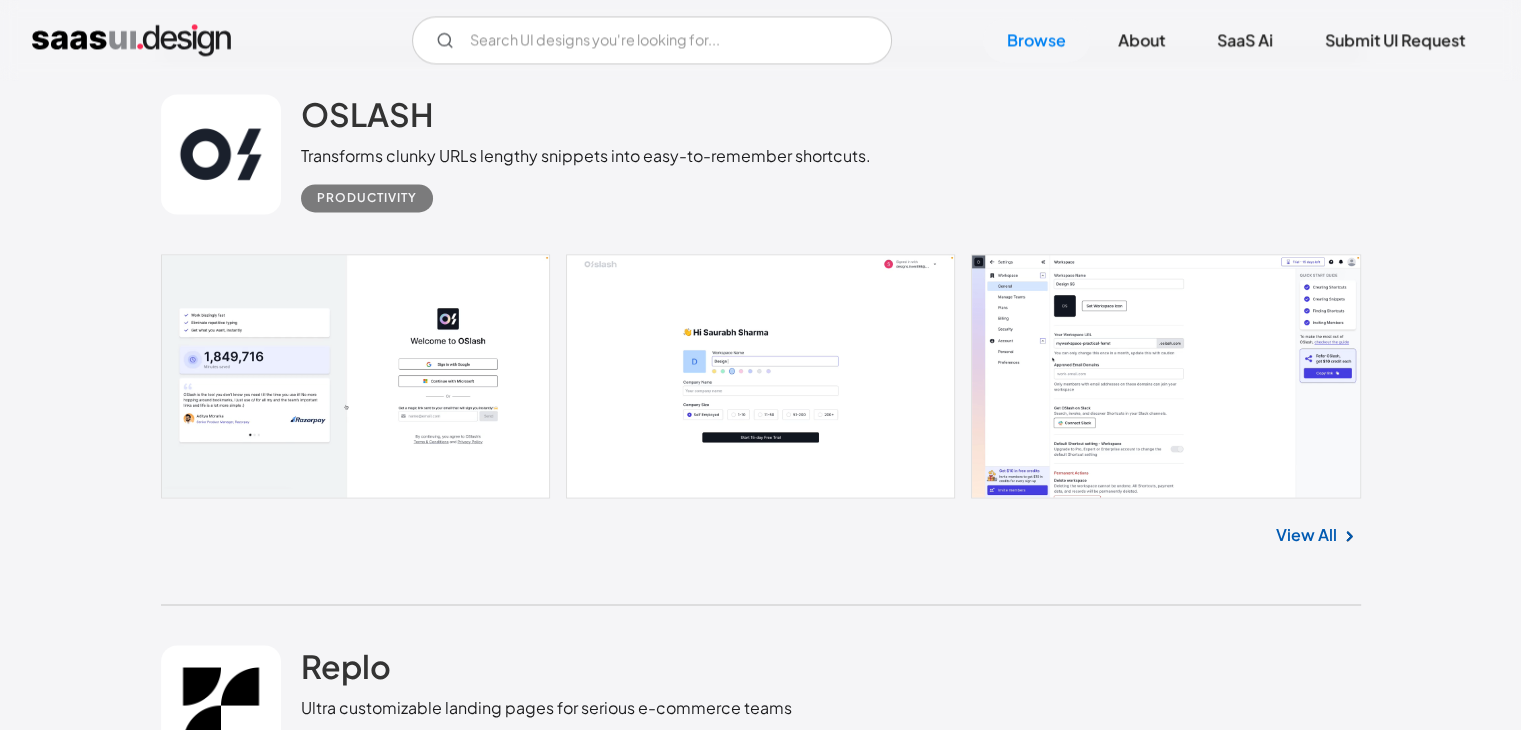 click at bounding box center [761, 376] 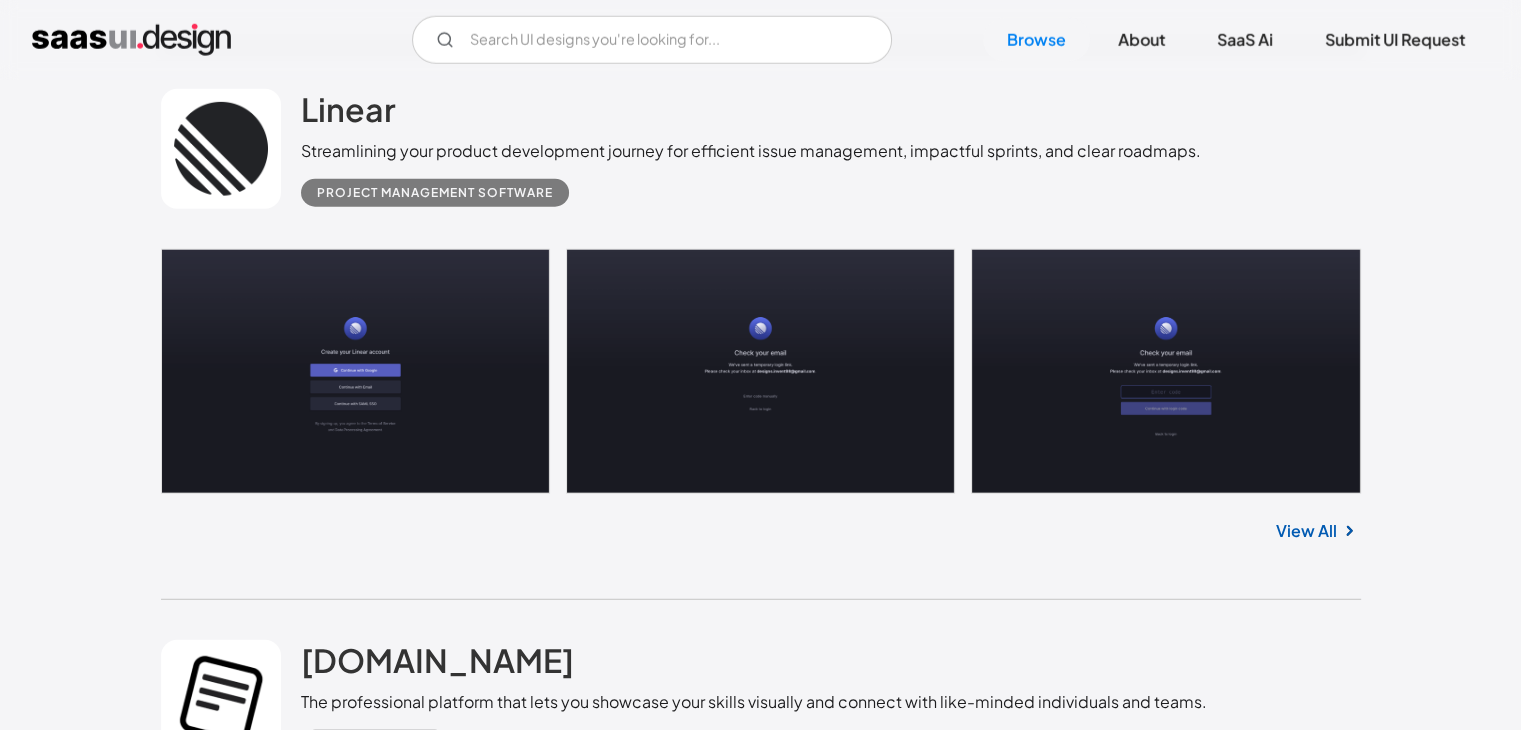scroll, scrollTop: 20596, scrollLeft: 0, axis: vertical 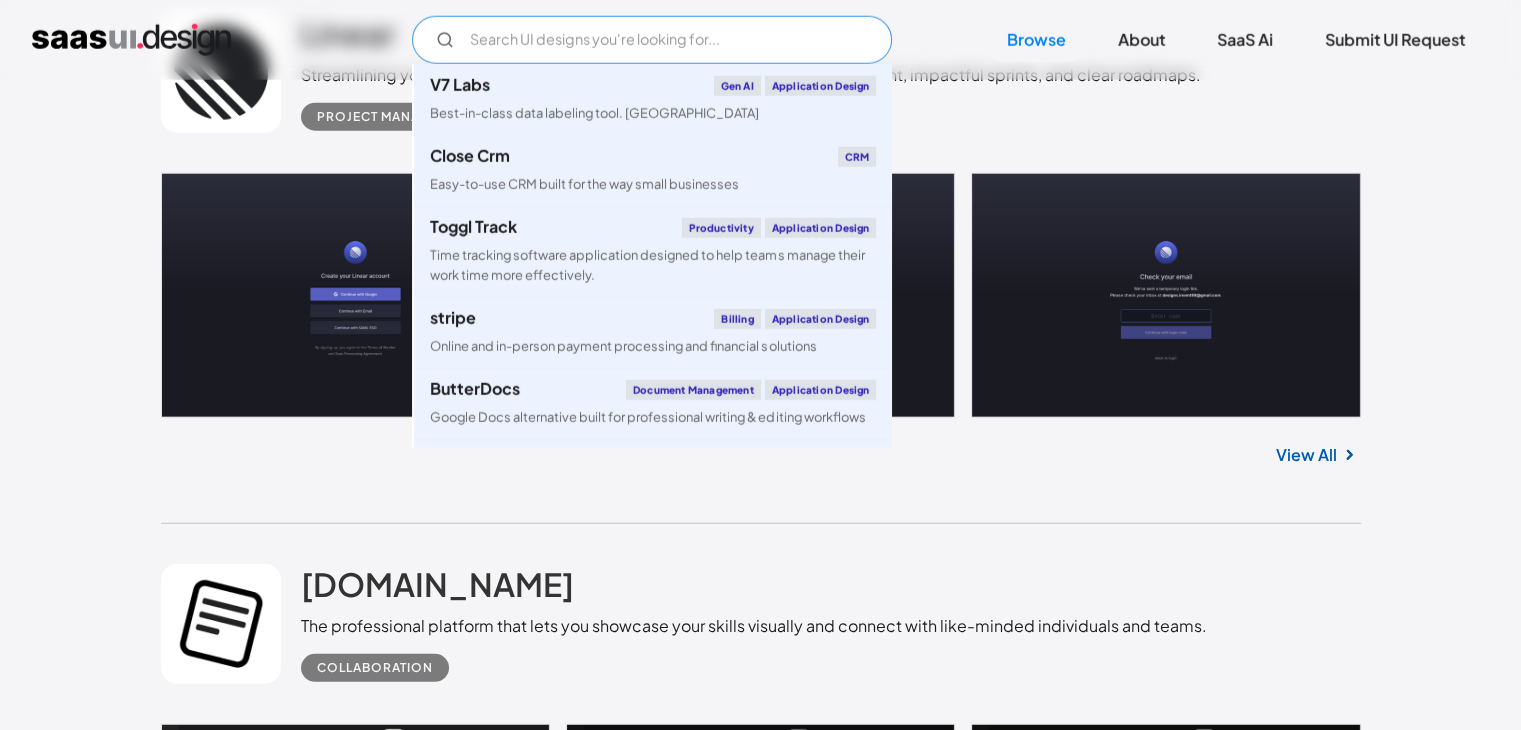click at bounding box center [652, 40] 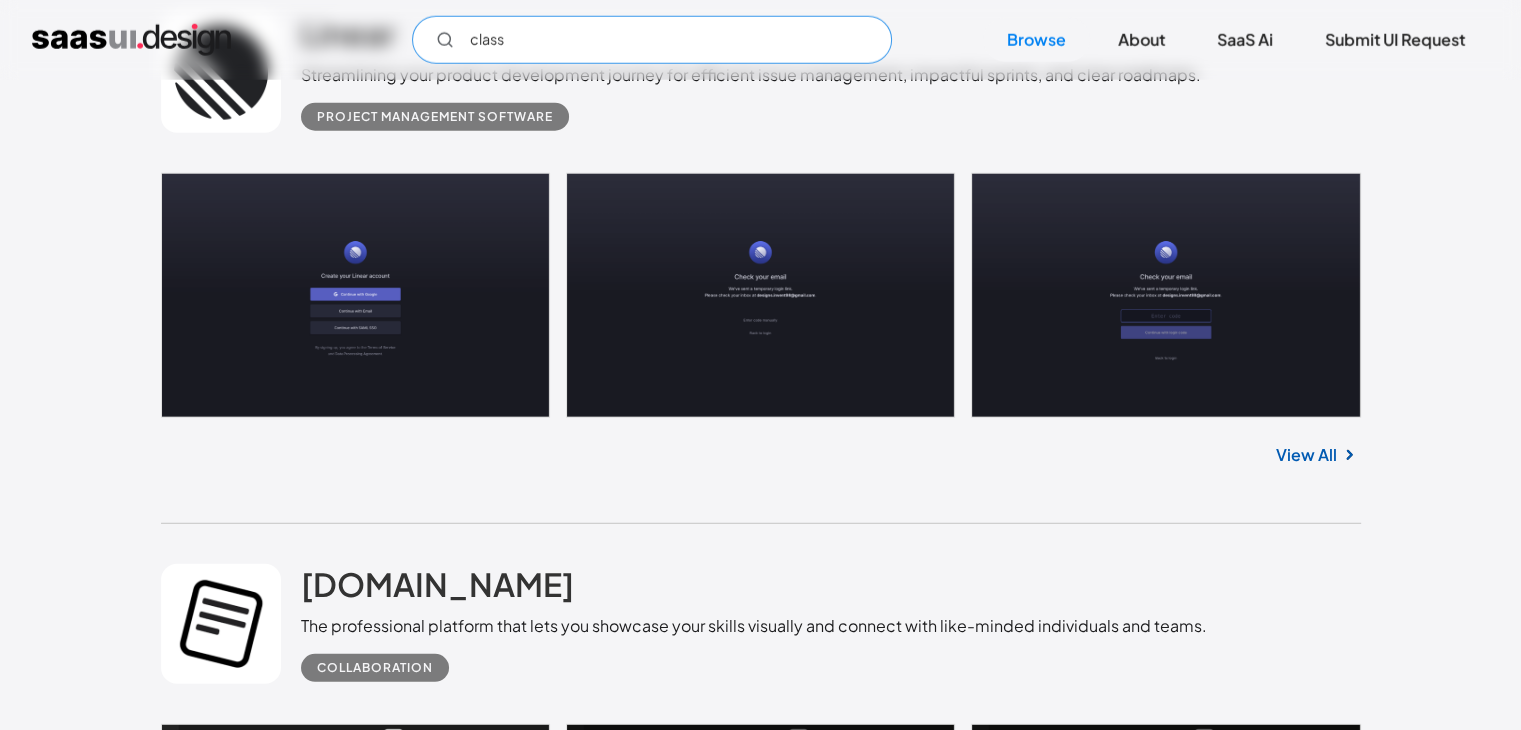 click on "class" at bounding box center [652, 40] 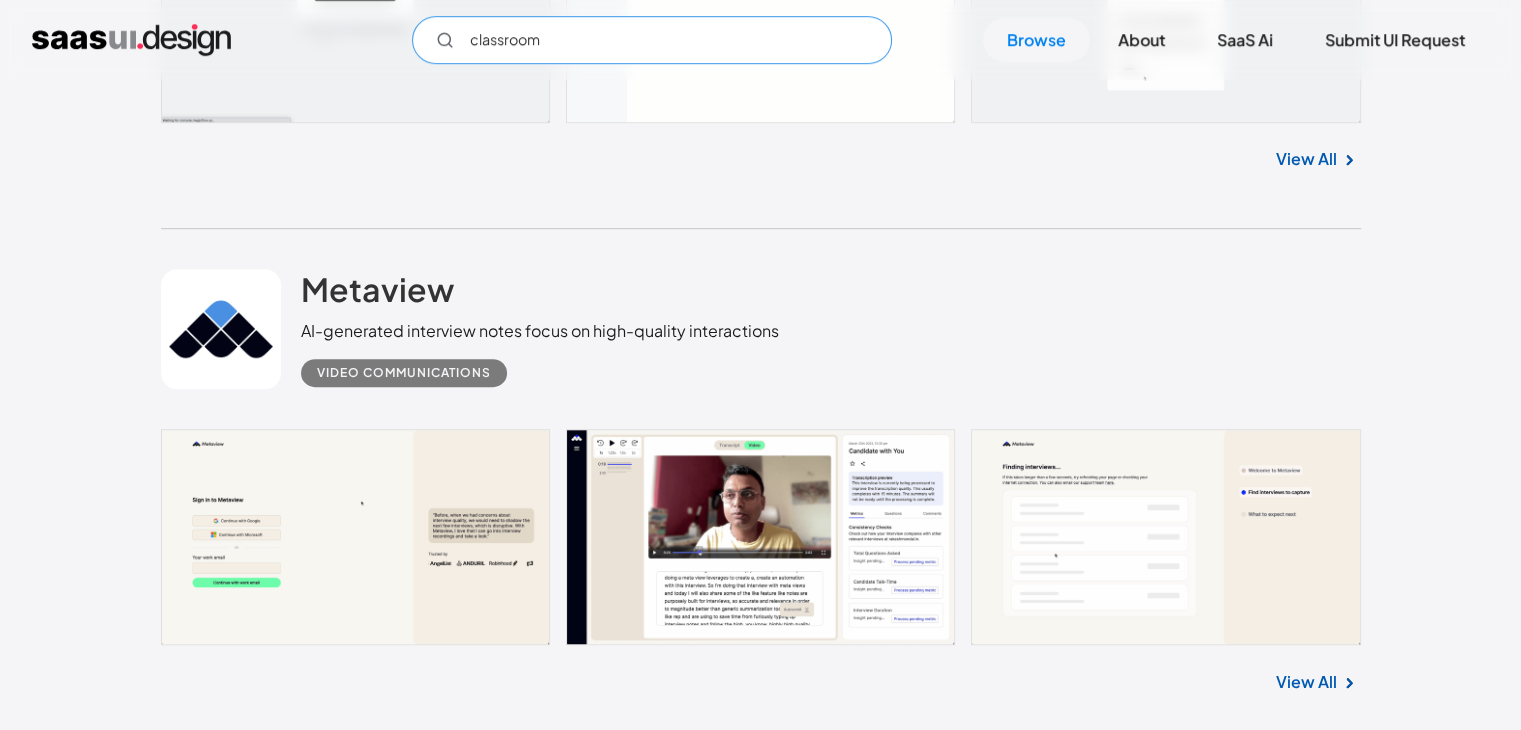 scroll, scrollTop: 24067, scrollLeft: 0, axis: vertical 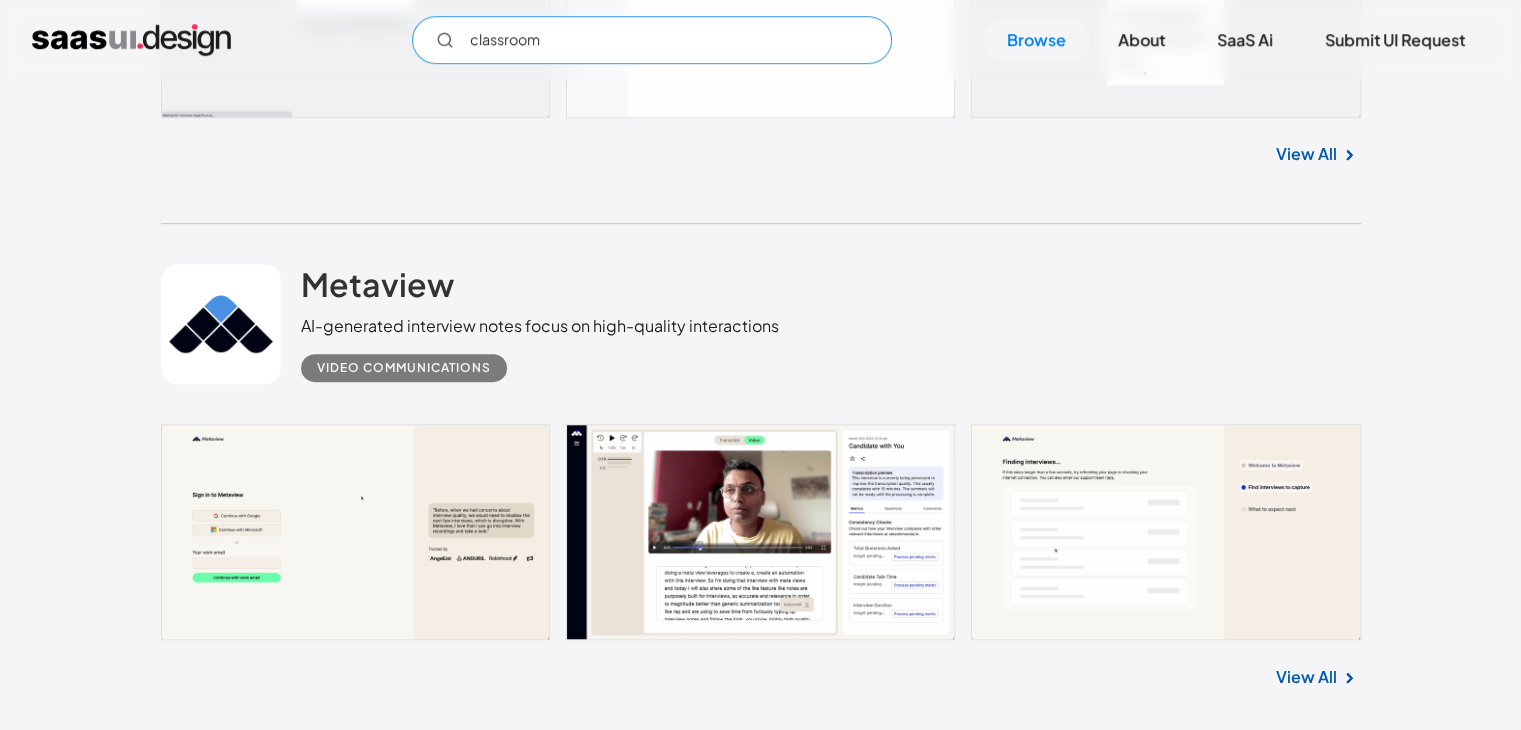 type on "classroom" 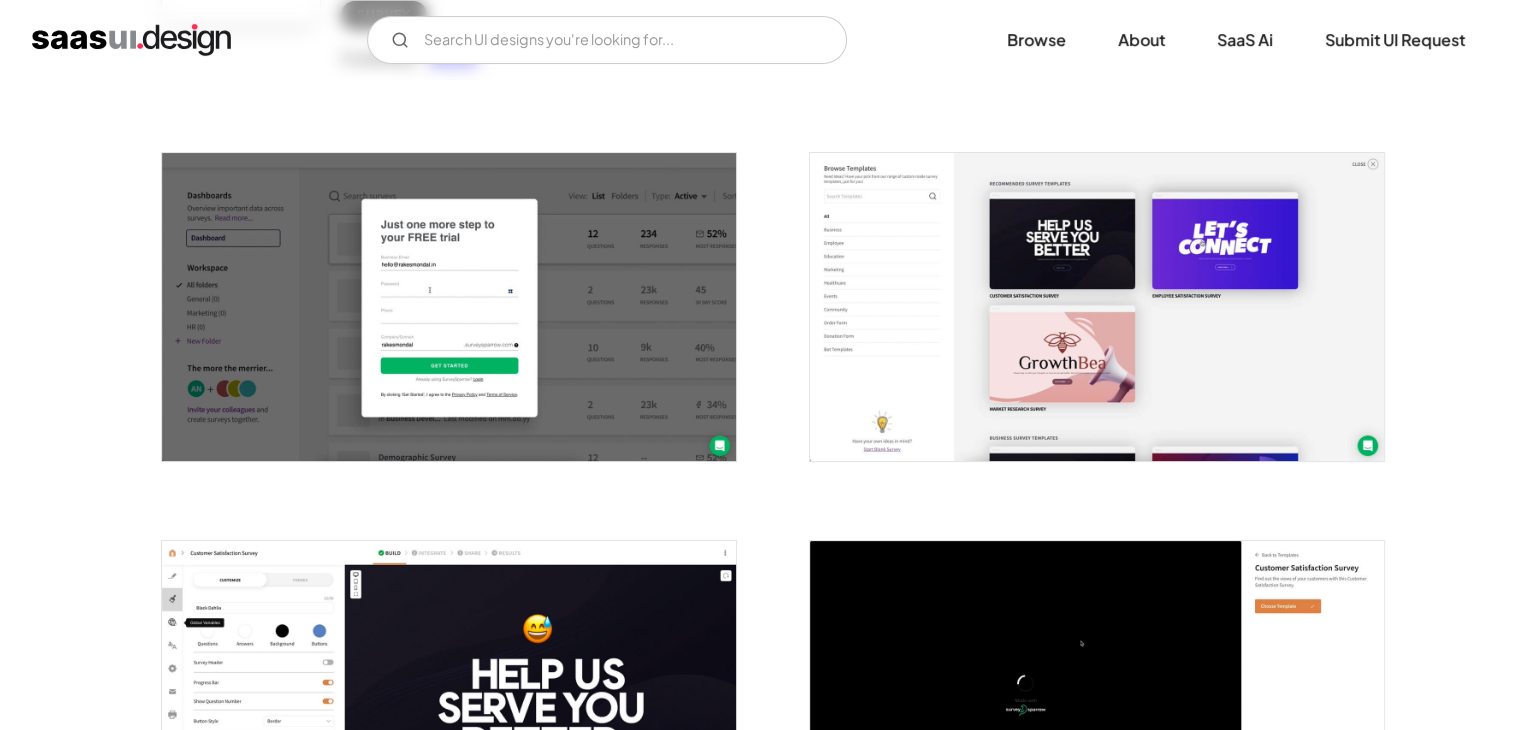 scroll, scrollTop: 316, scrollLeft: 0, axis: vertical 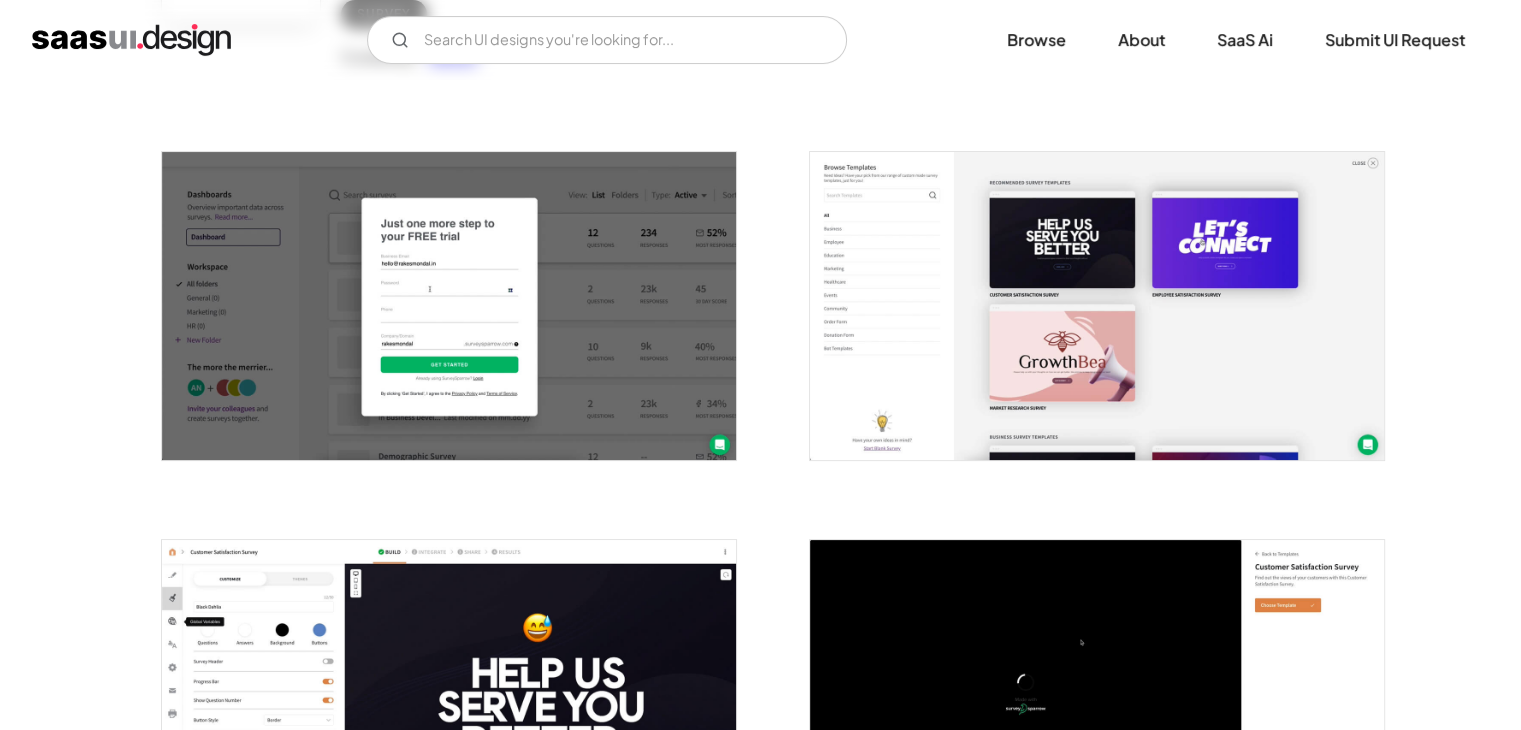 click at bounding box center [449, 306] 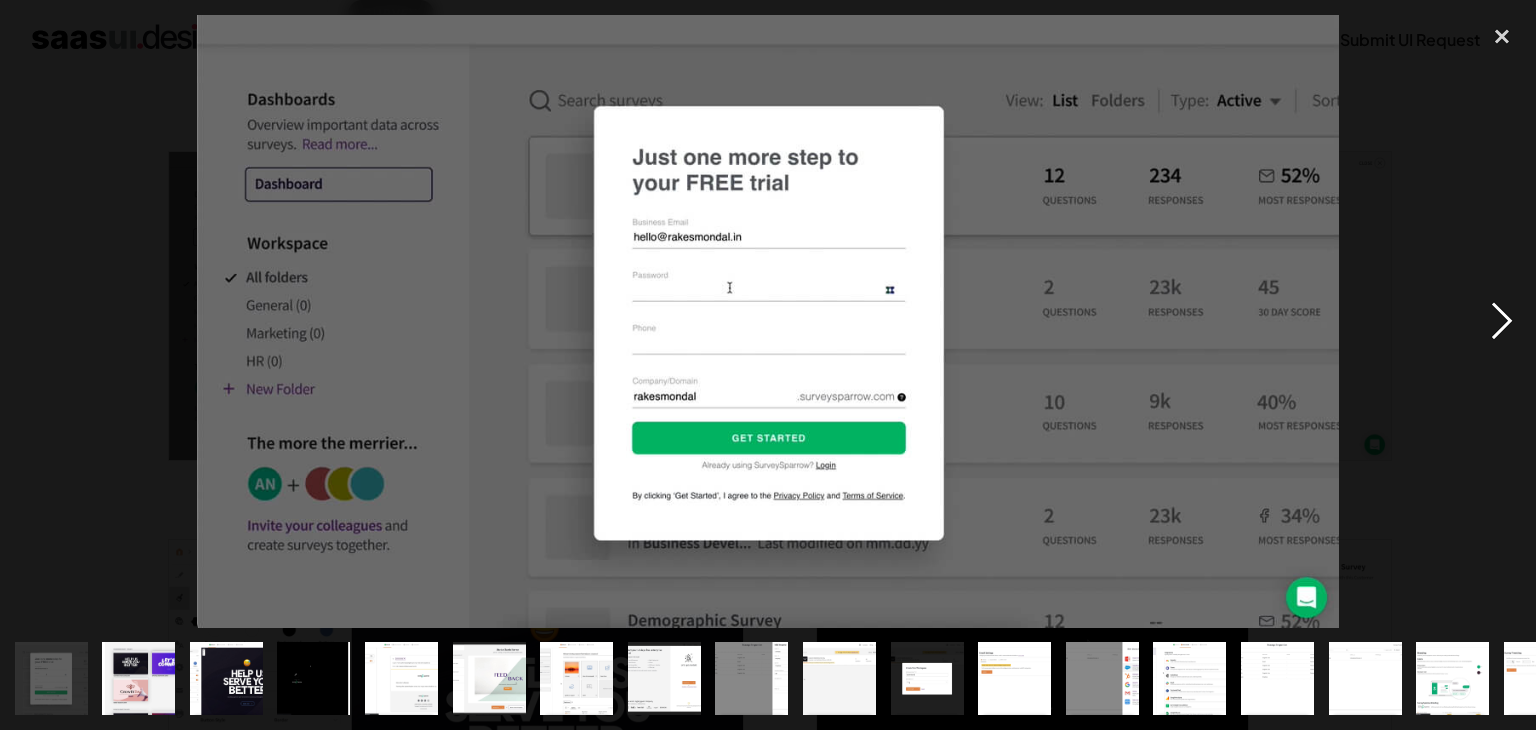 click at bounding box center (1502, 321) 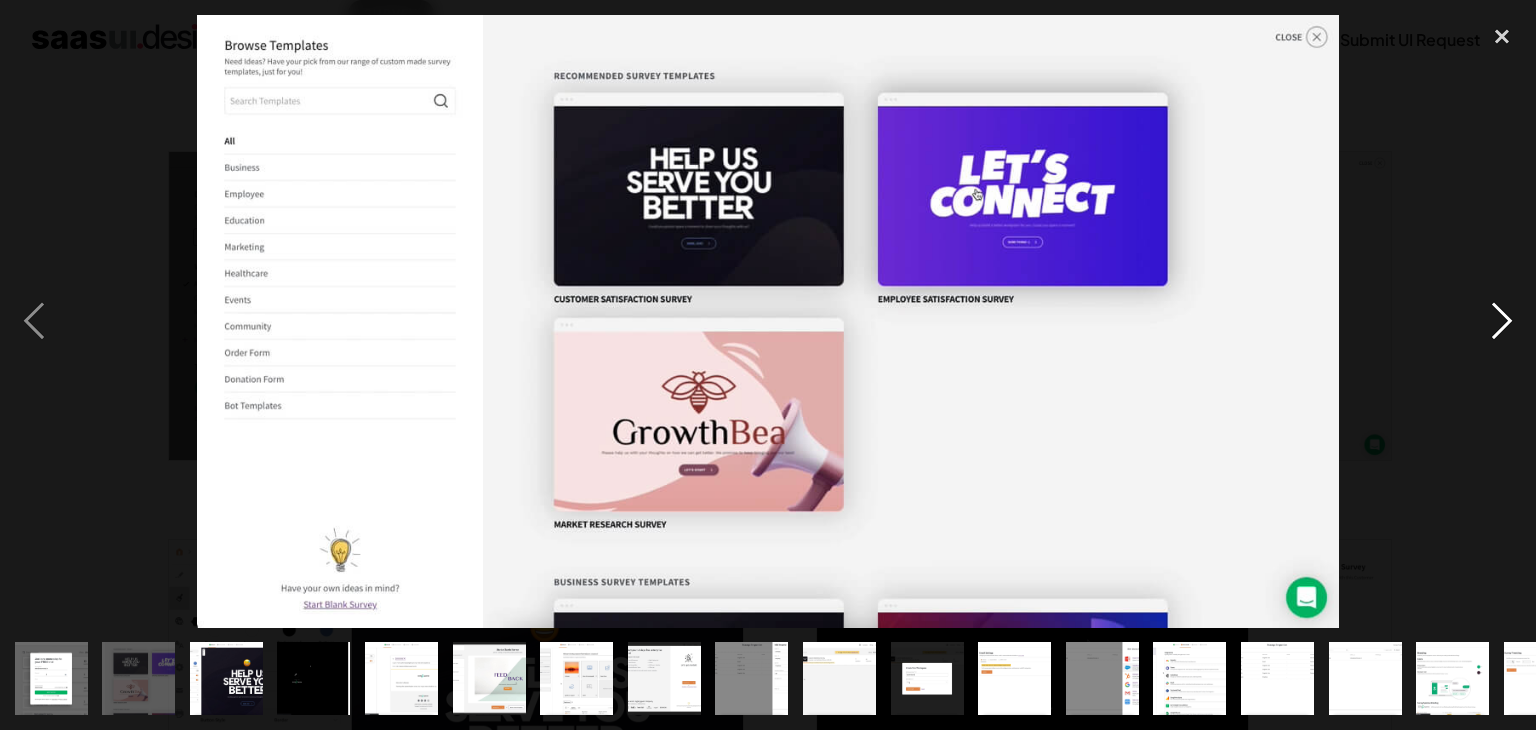 click at bounding box center [1502, 321] 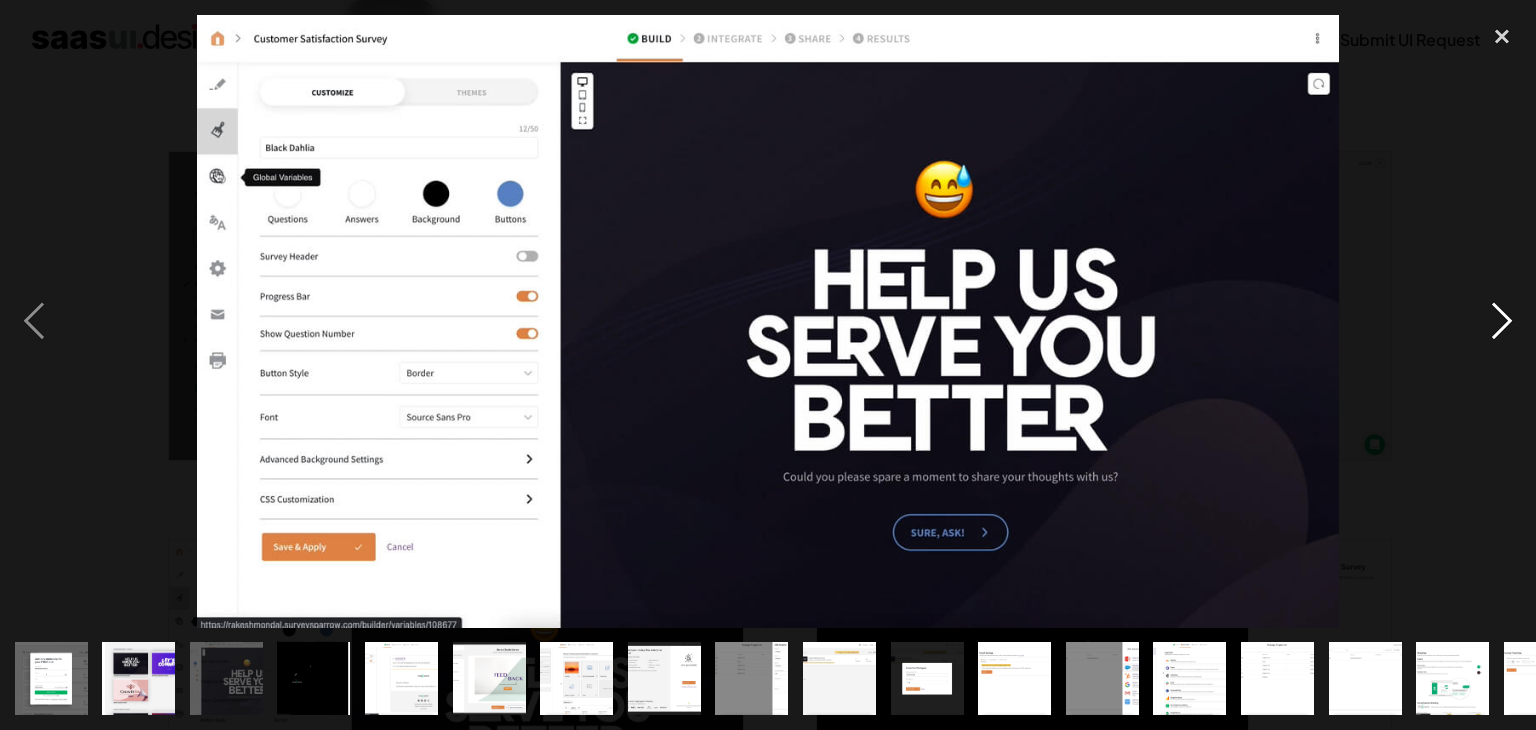 click at bounding box center (1502, 321) 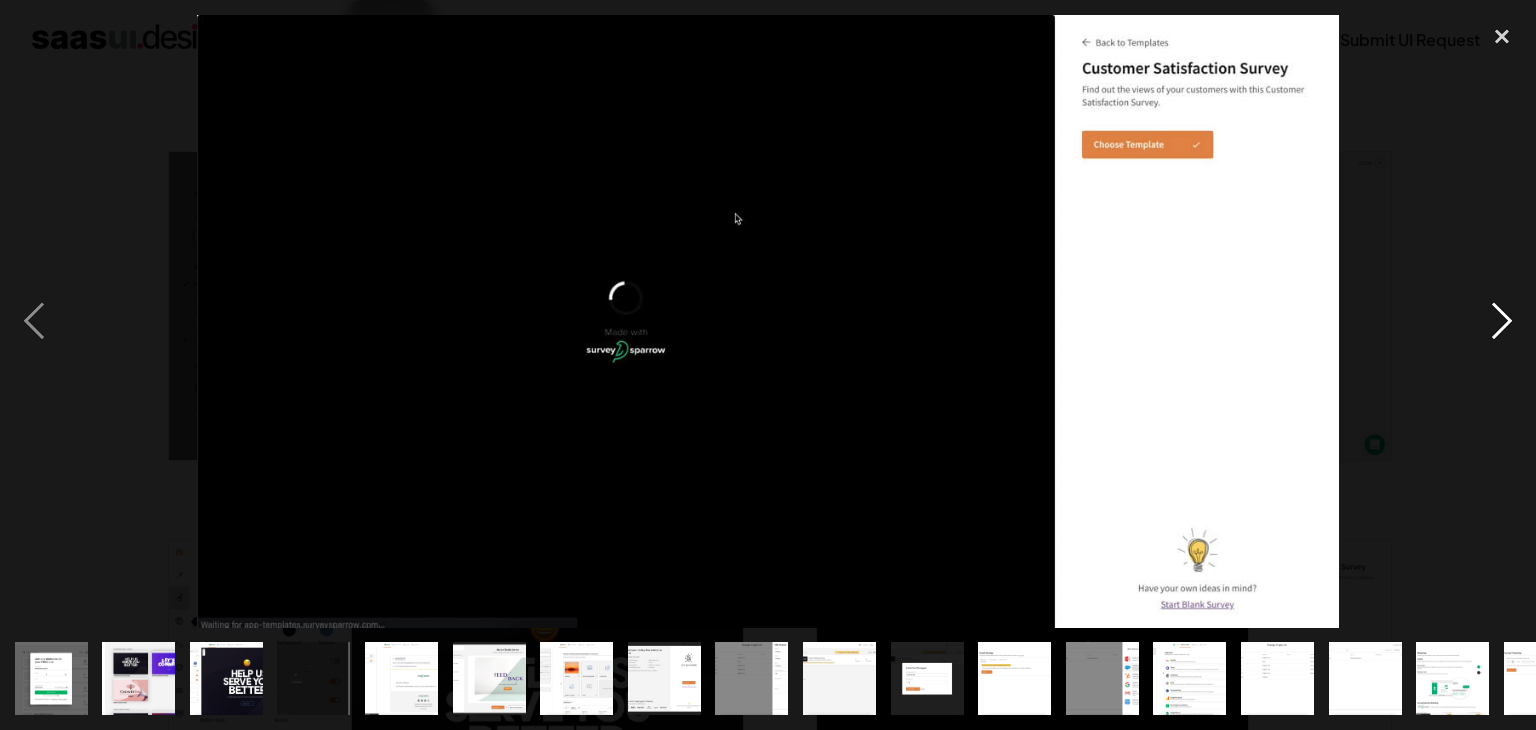 click at bounding box center [1502, 321] 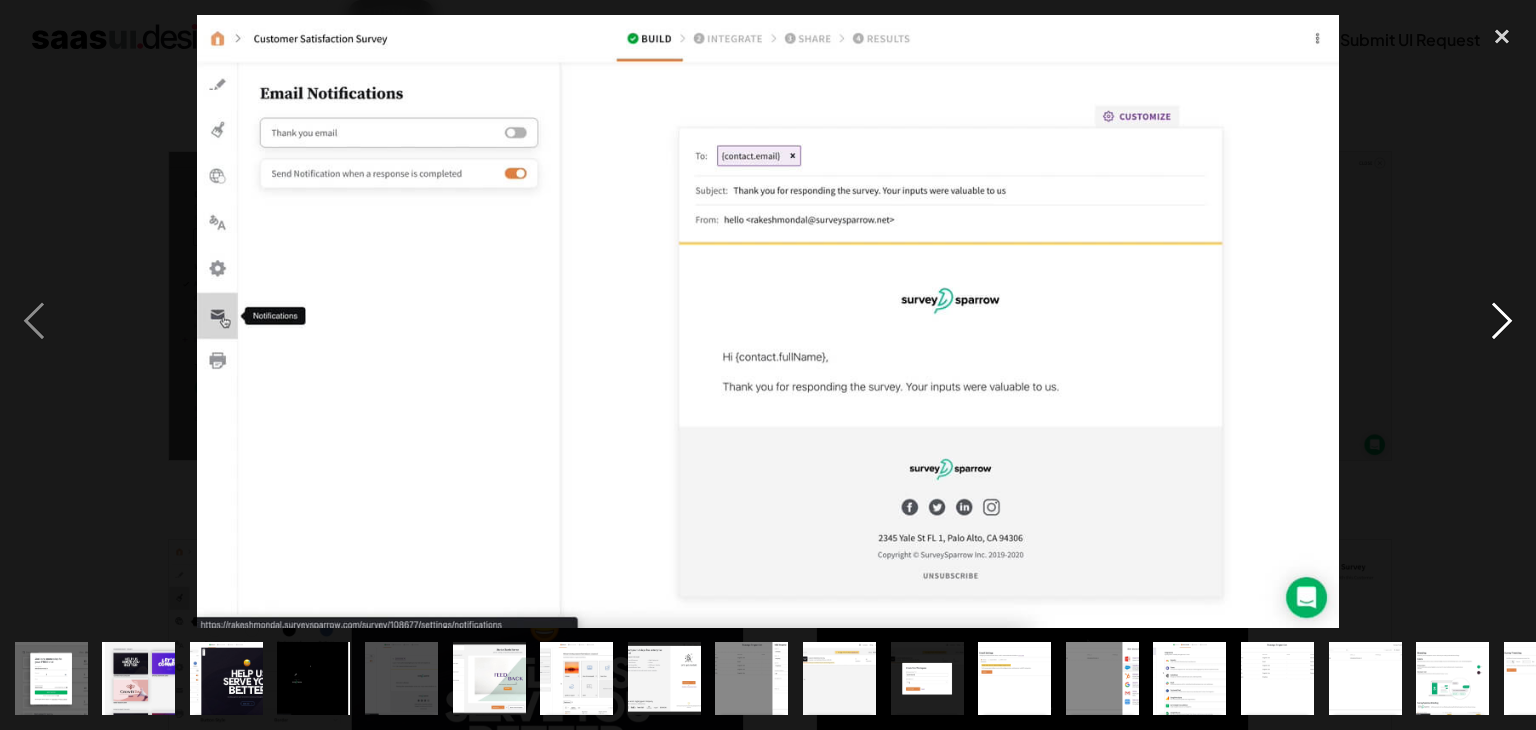 click at bounding box center [1502, 321] 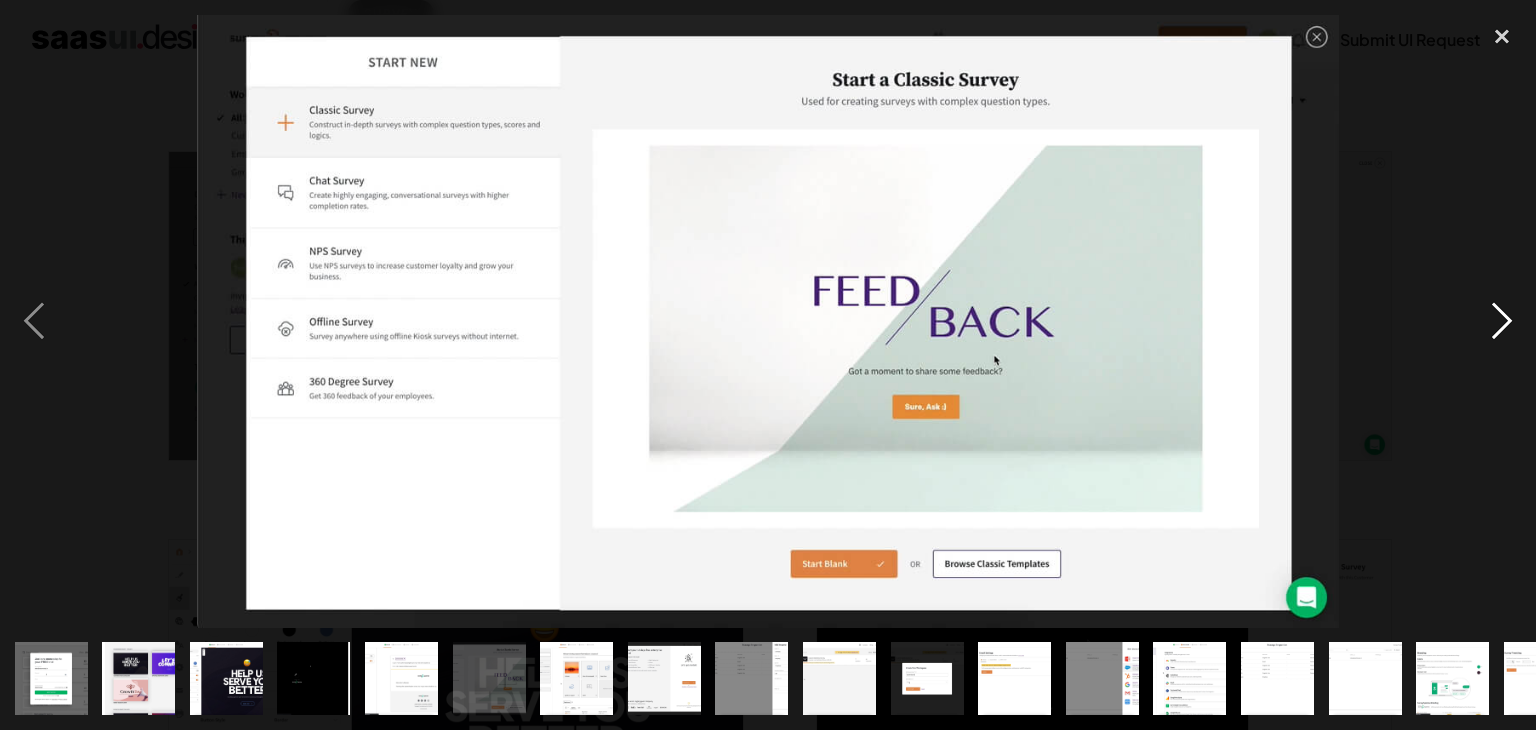 click at bounding box center (1502, 321) 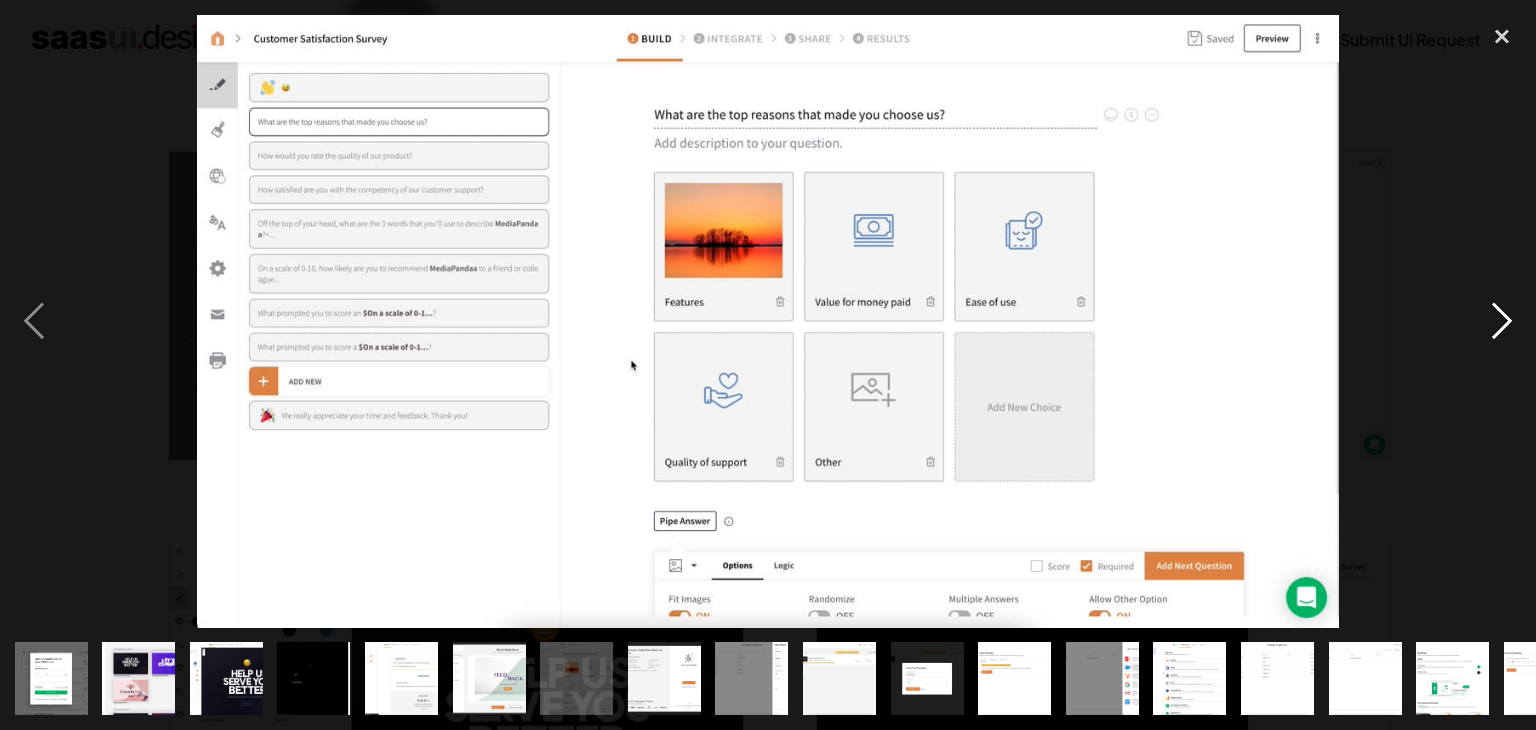 click at bounding box center [1502, 321] 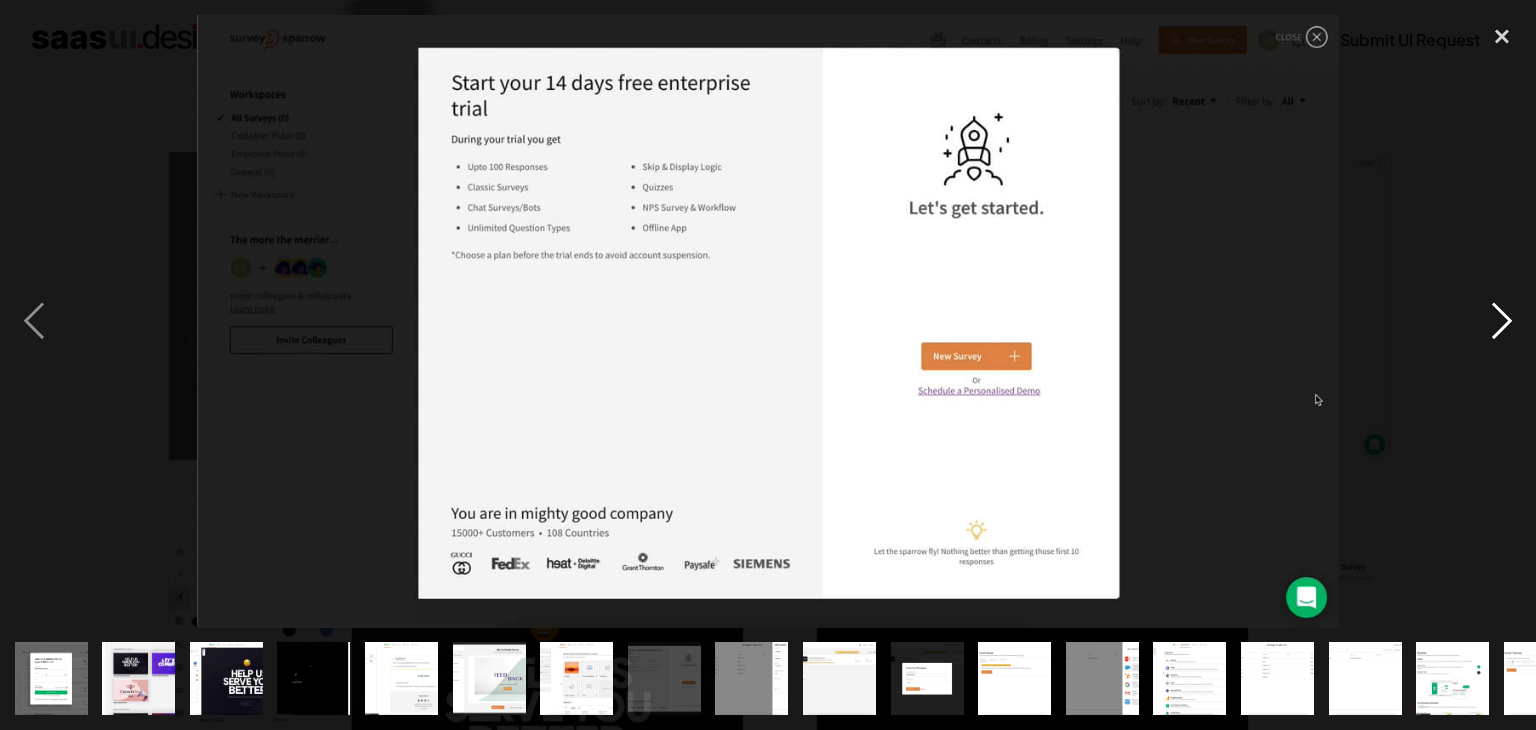 click at bounding box center [1502, 321] 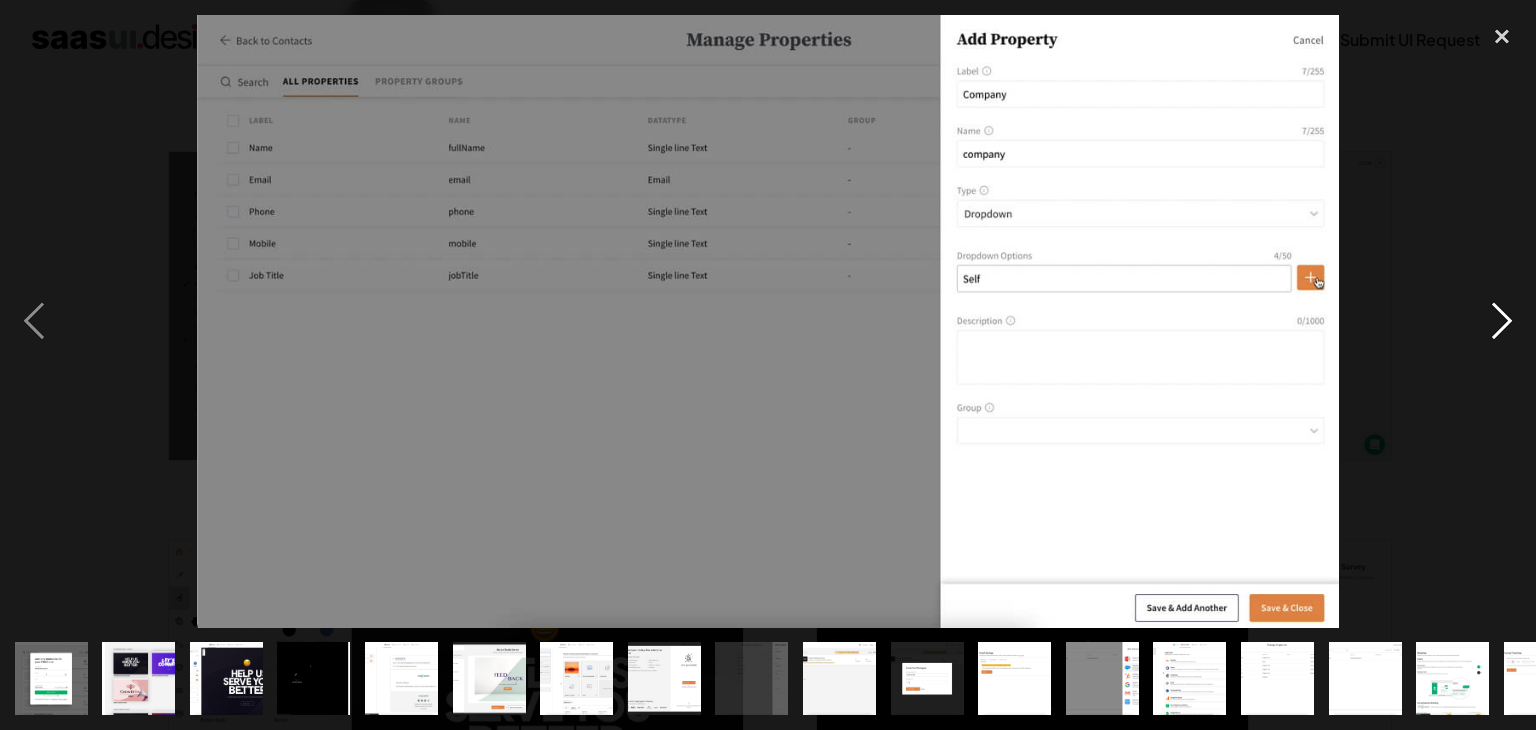 click at bounding box center [1502, 321] 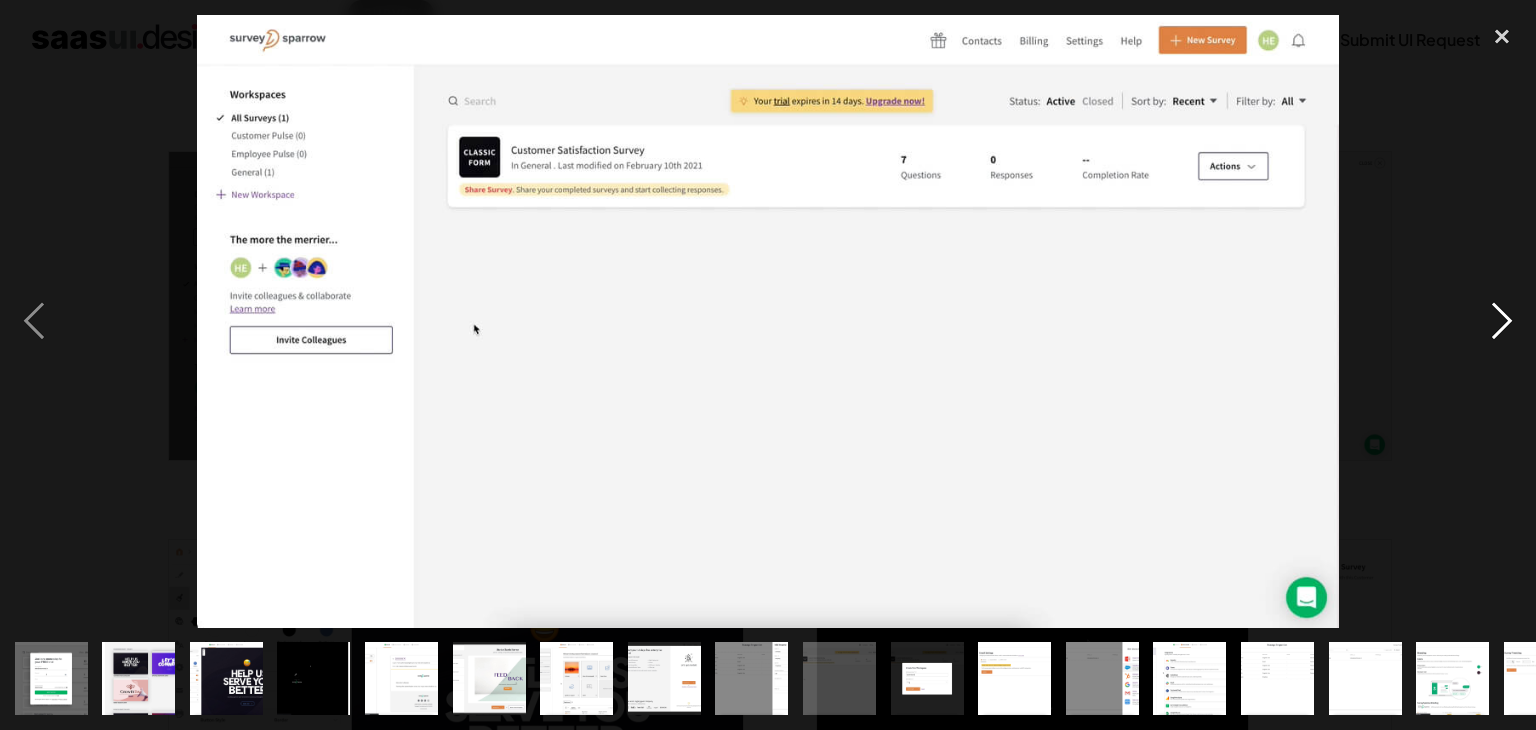 click at bounding box center [1502, 321] 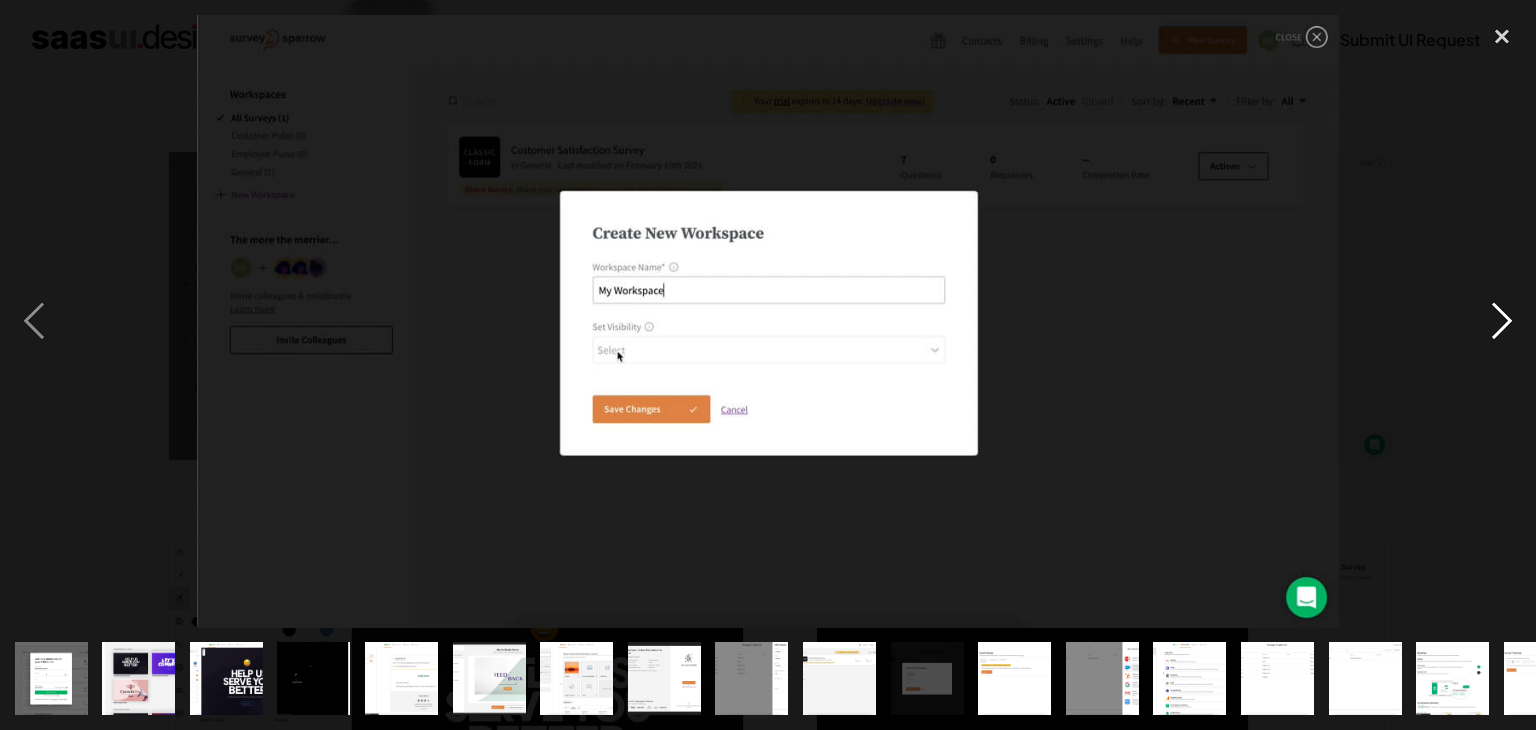 click at bounding box center [1502, 321] 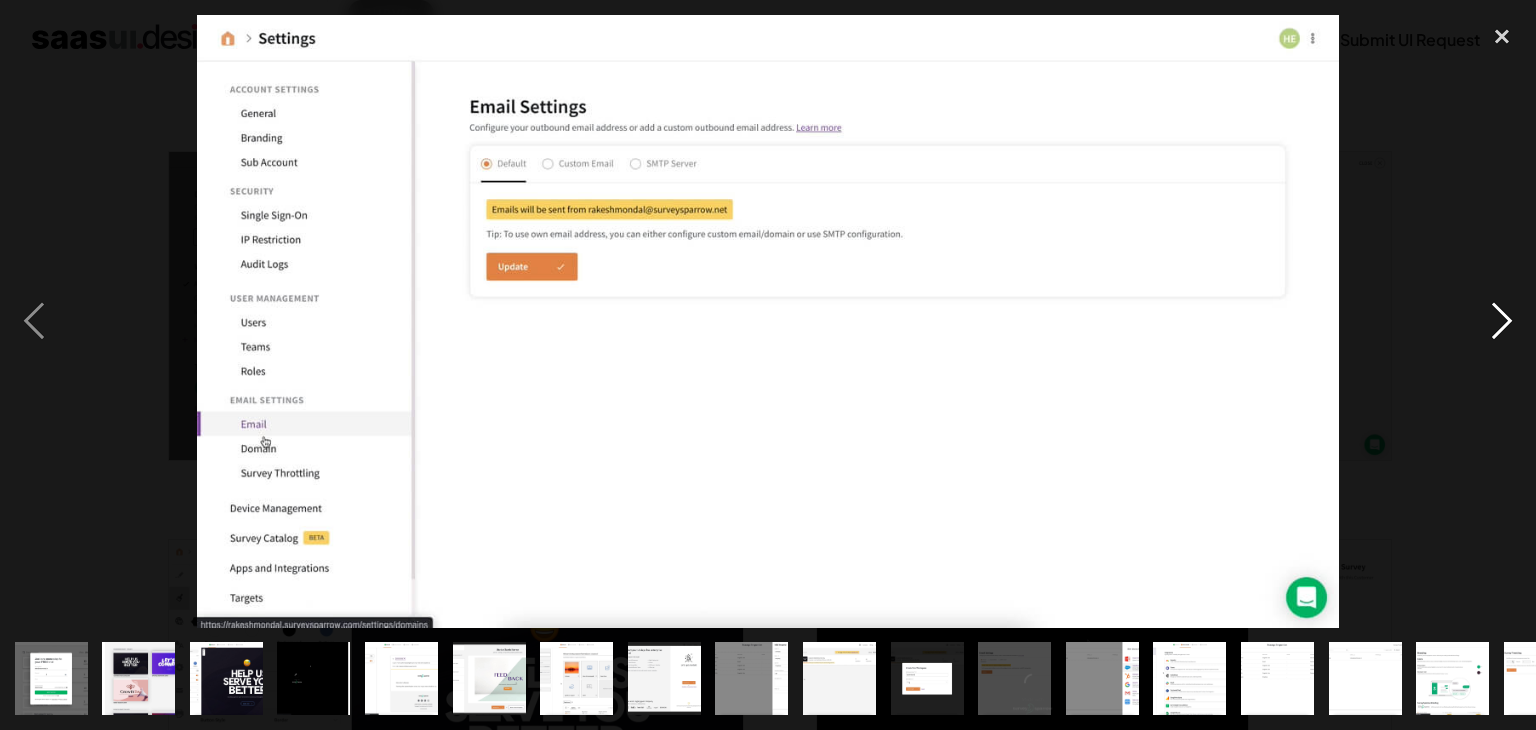 click at bounding box center [1502, 321] 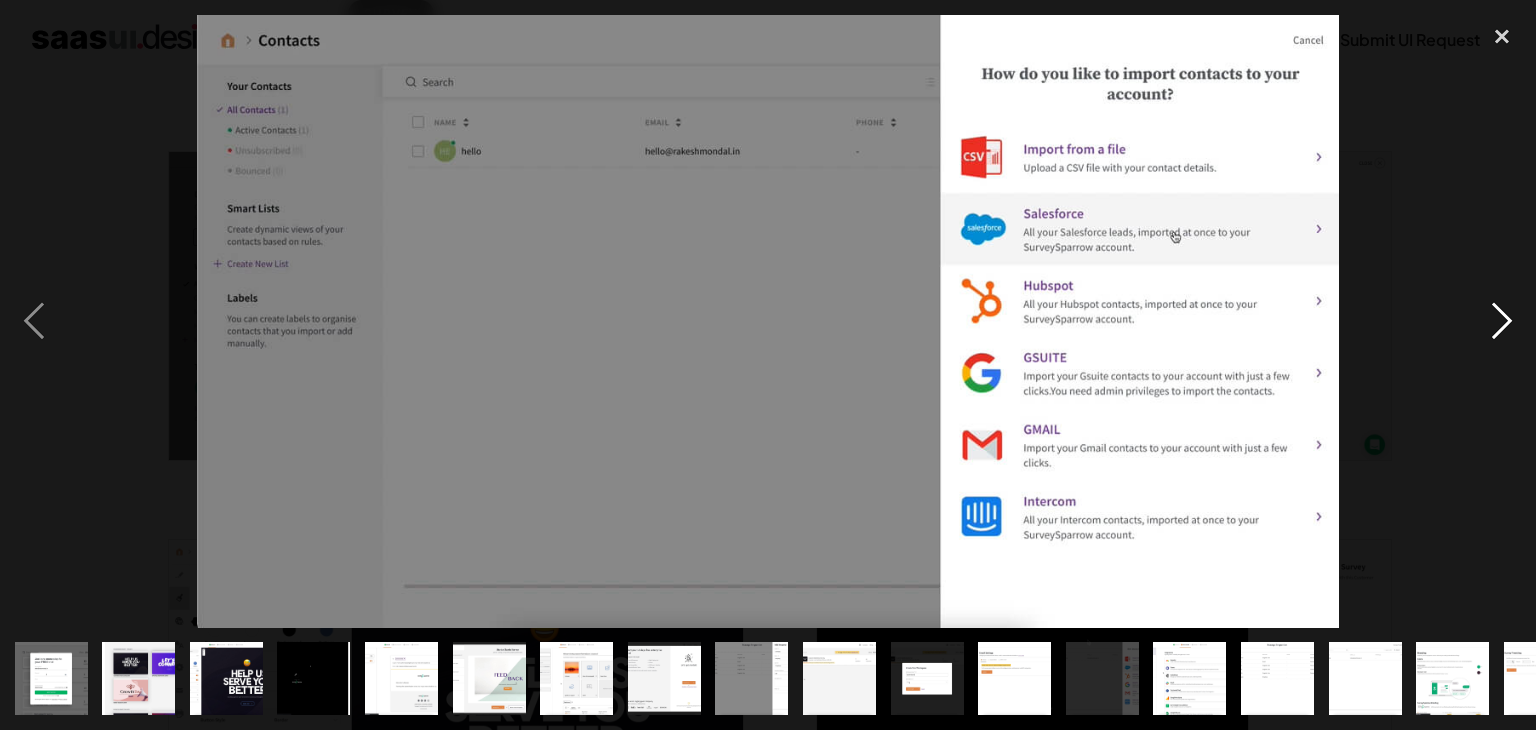 click at bounding box center [1502, 321] 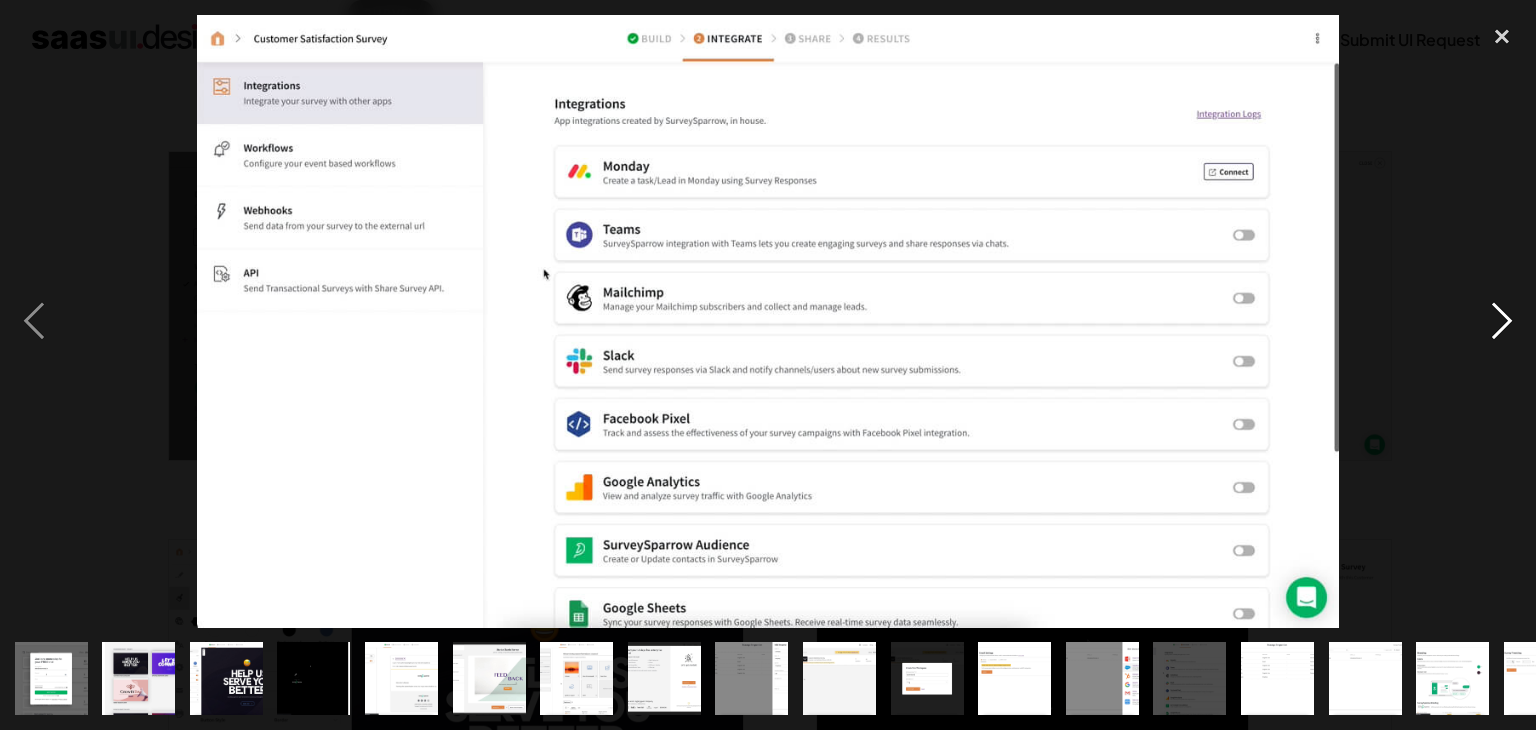 click at bounding box center [1502, 321] 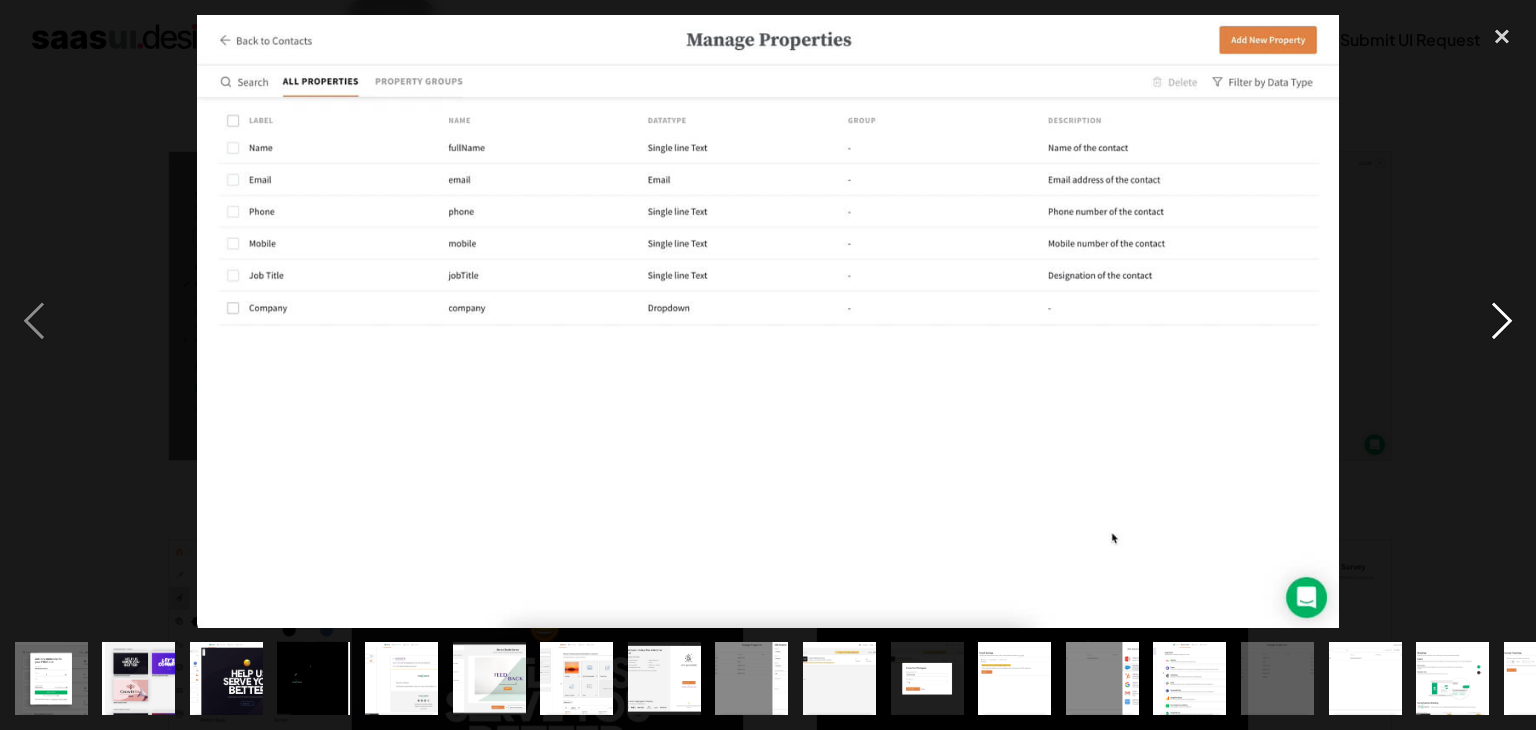 click at bounding box center (1502, 321) 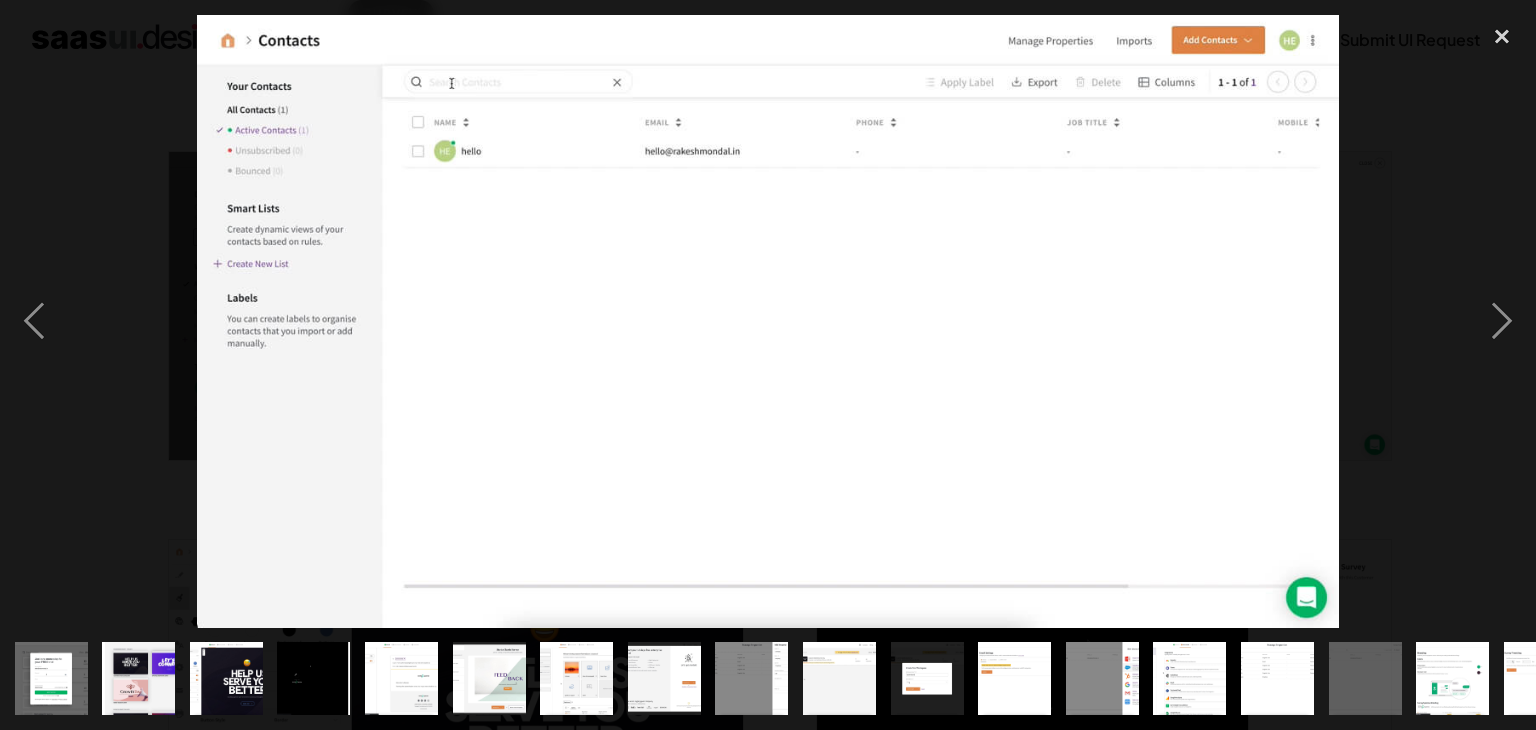 click at bounding box center [768, 365] 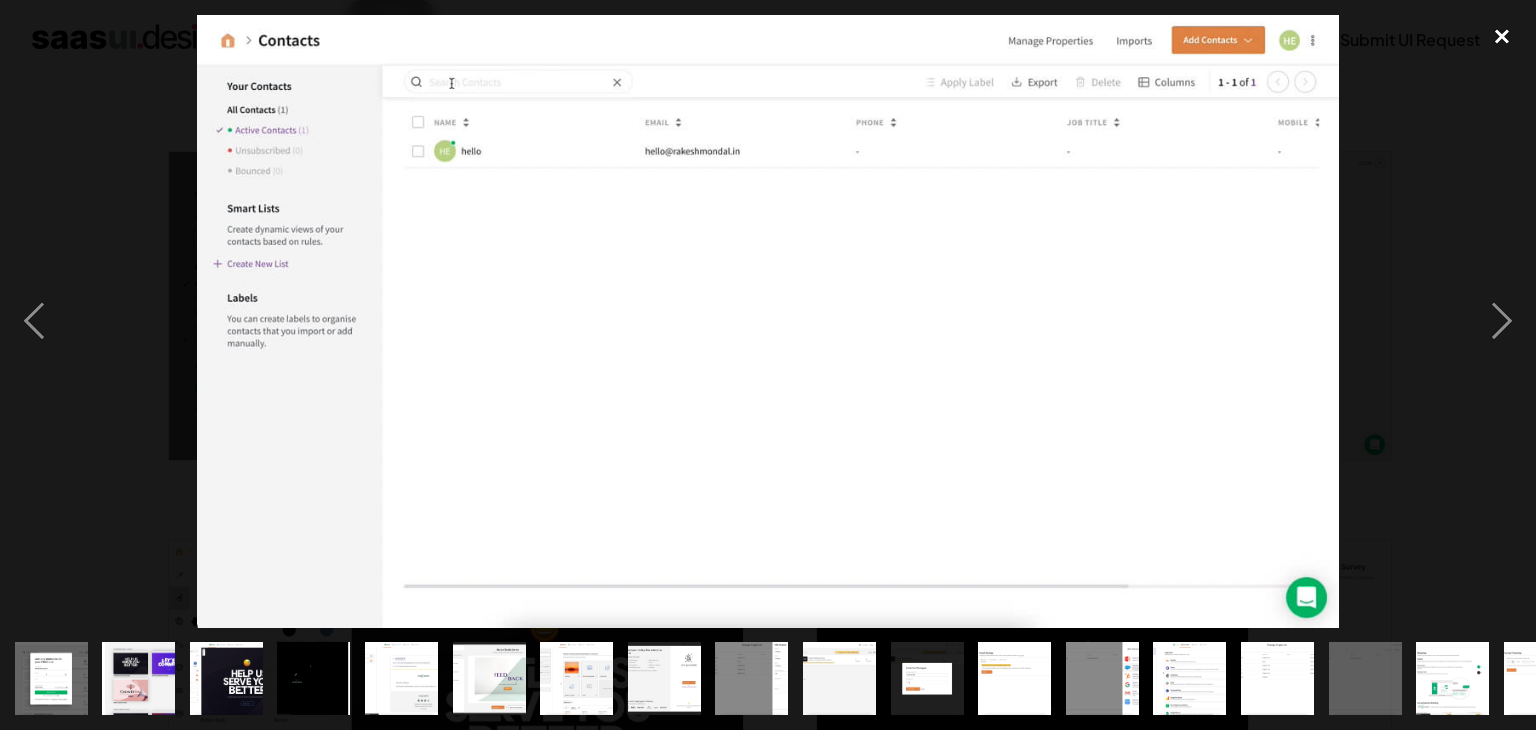 click at bounding box center (1502, 37) 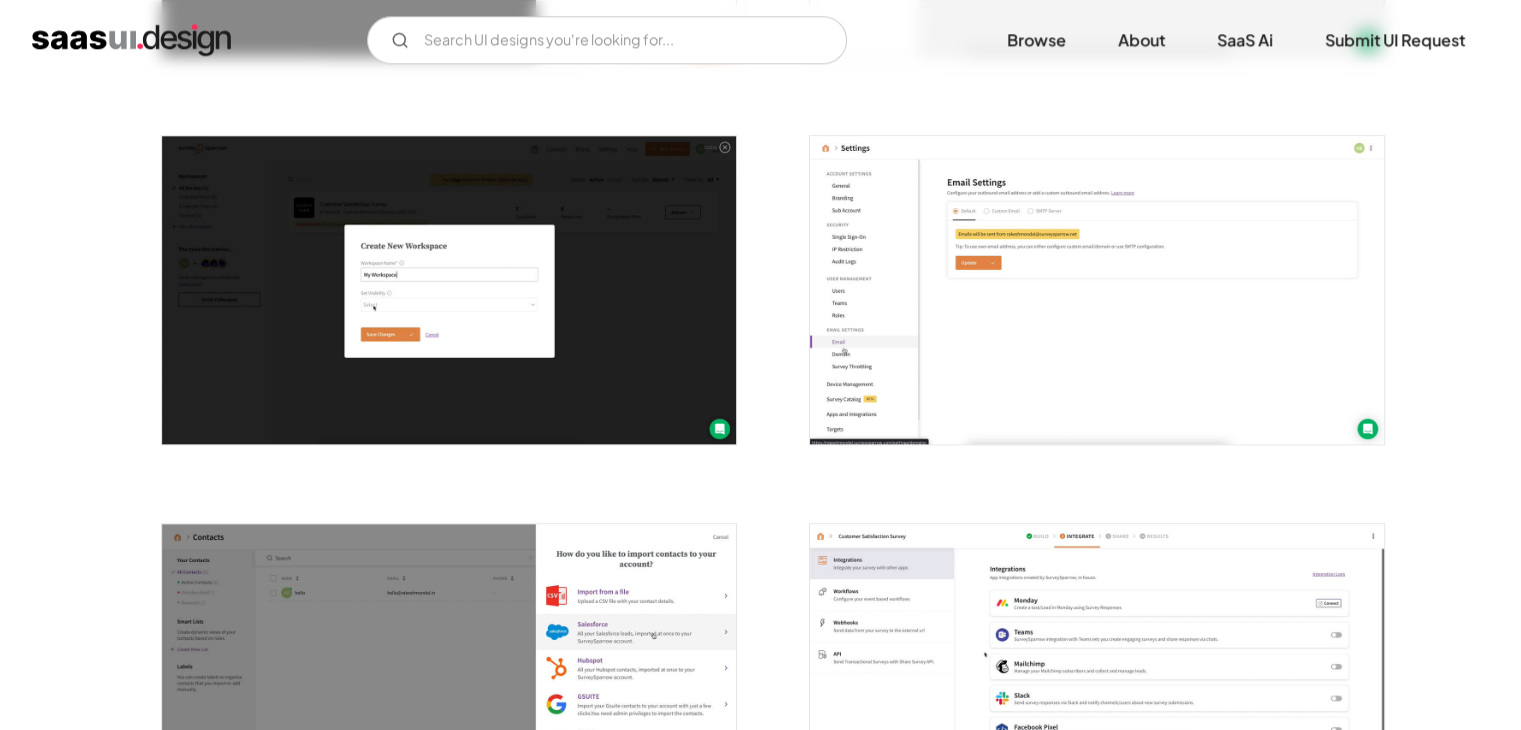 scroll, scrollTop: 2348, scrollLeft: 0, axis: vertical 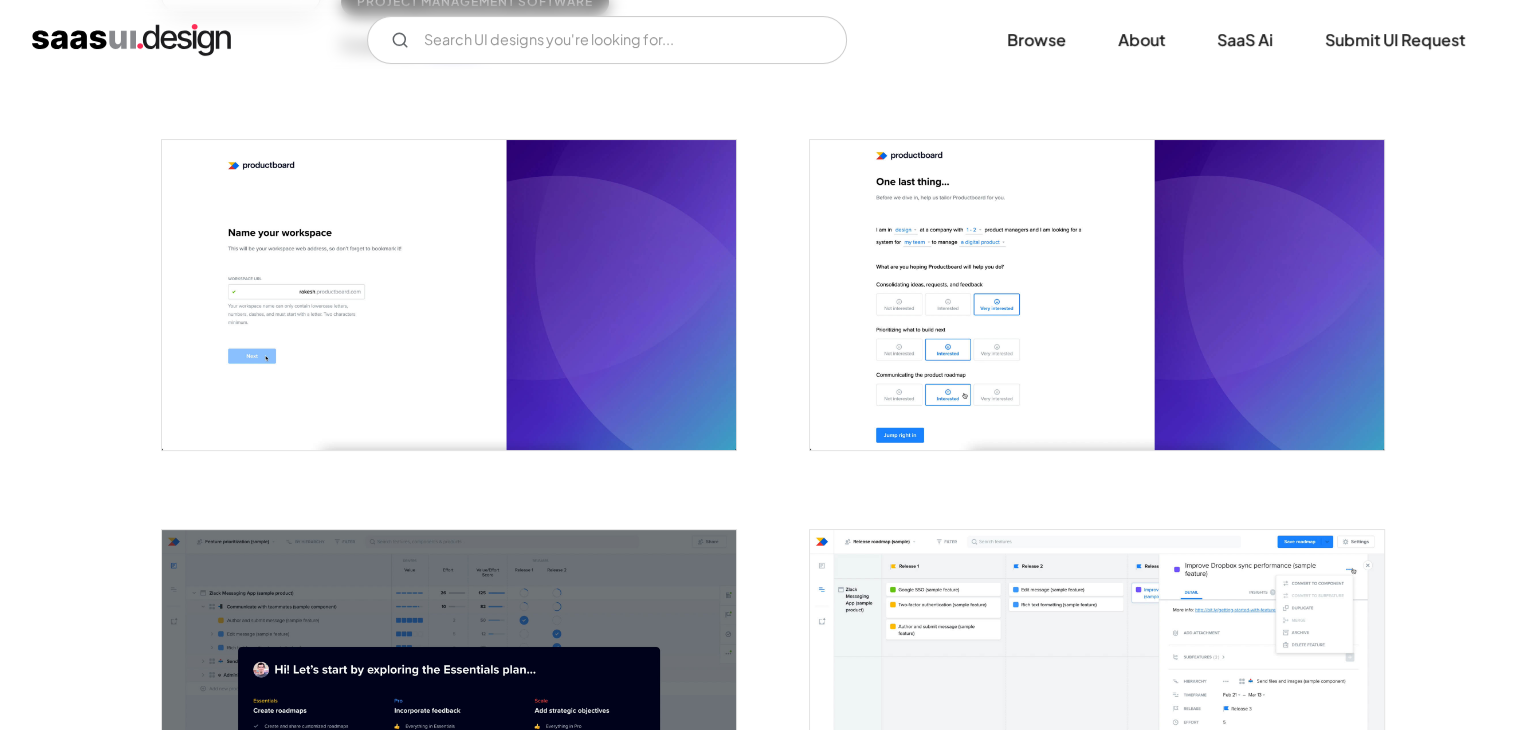 click at bounding box center [449, 294] 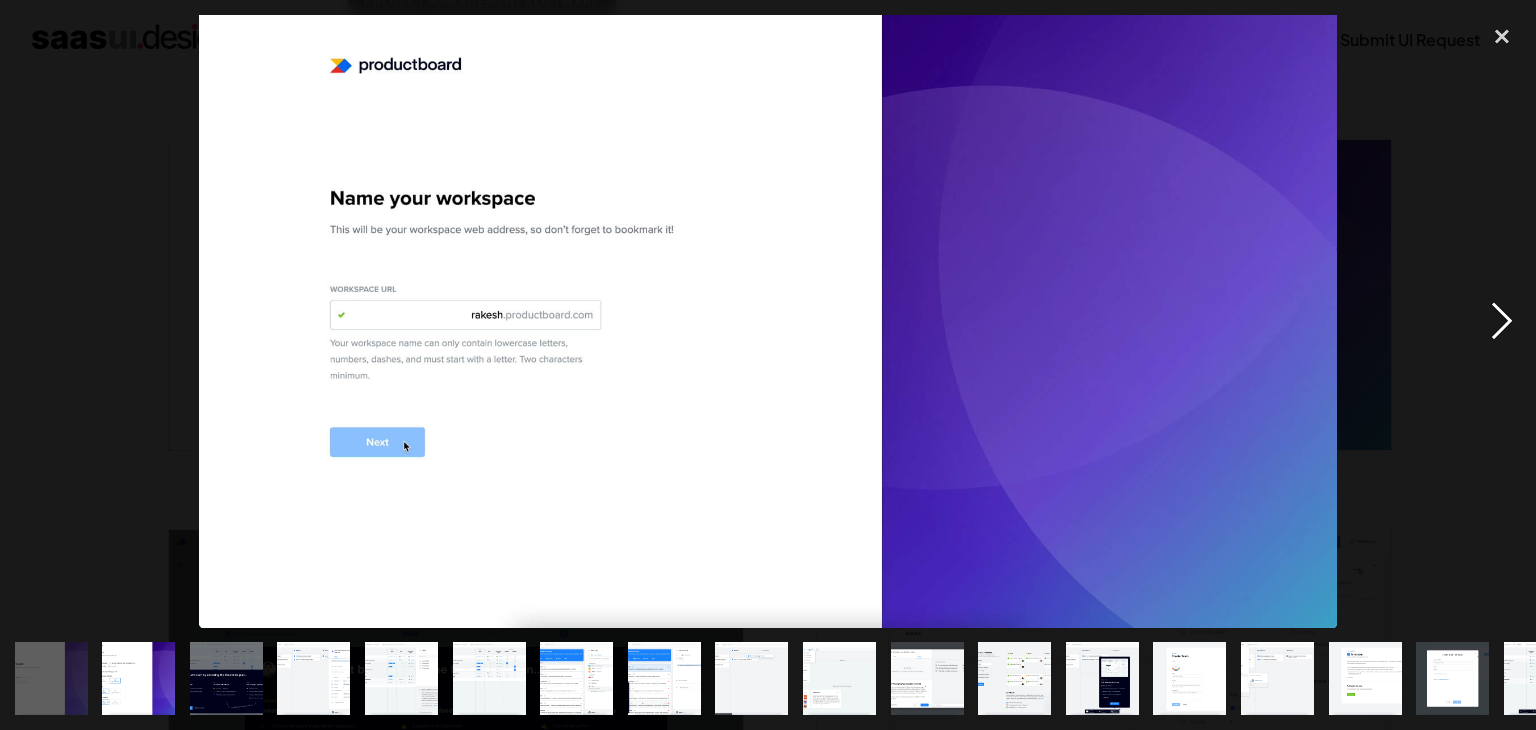 click at bounding box center [1502, 321] 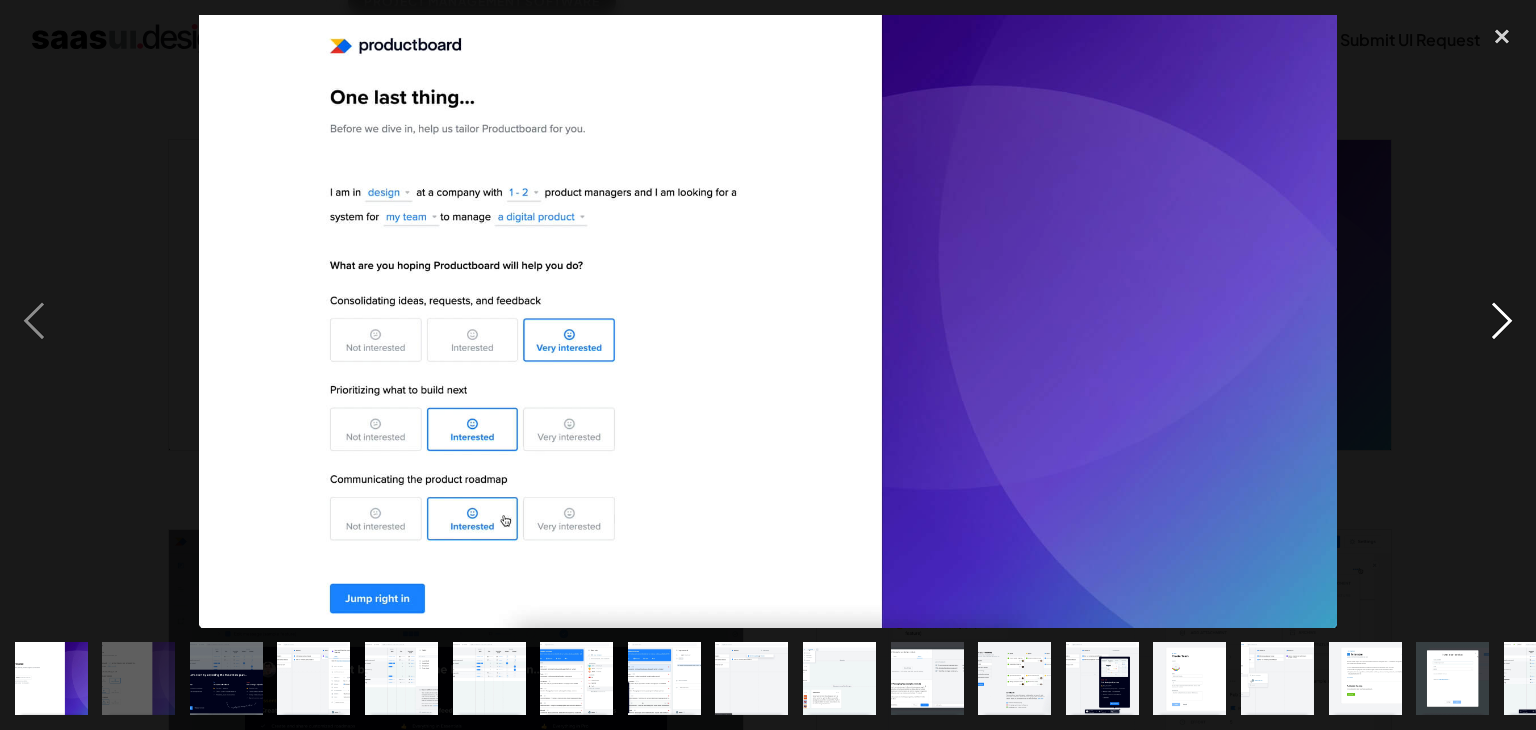 click at bounding box center [1502, 321] 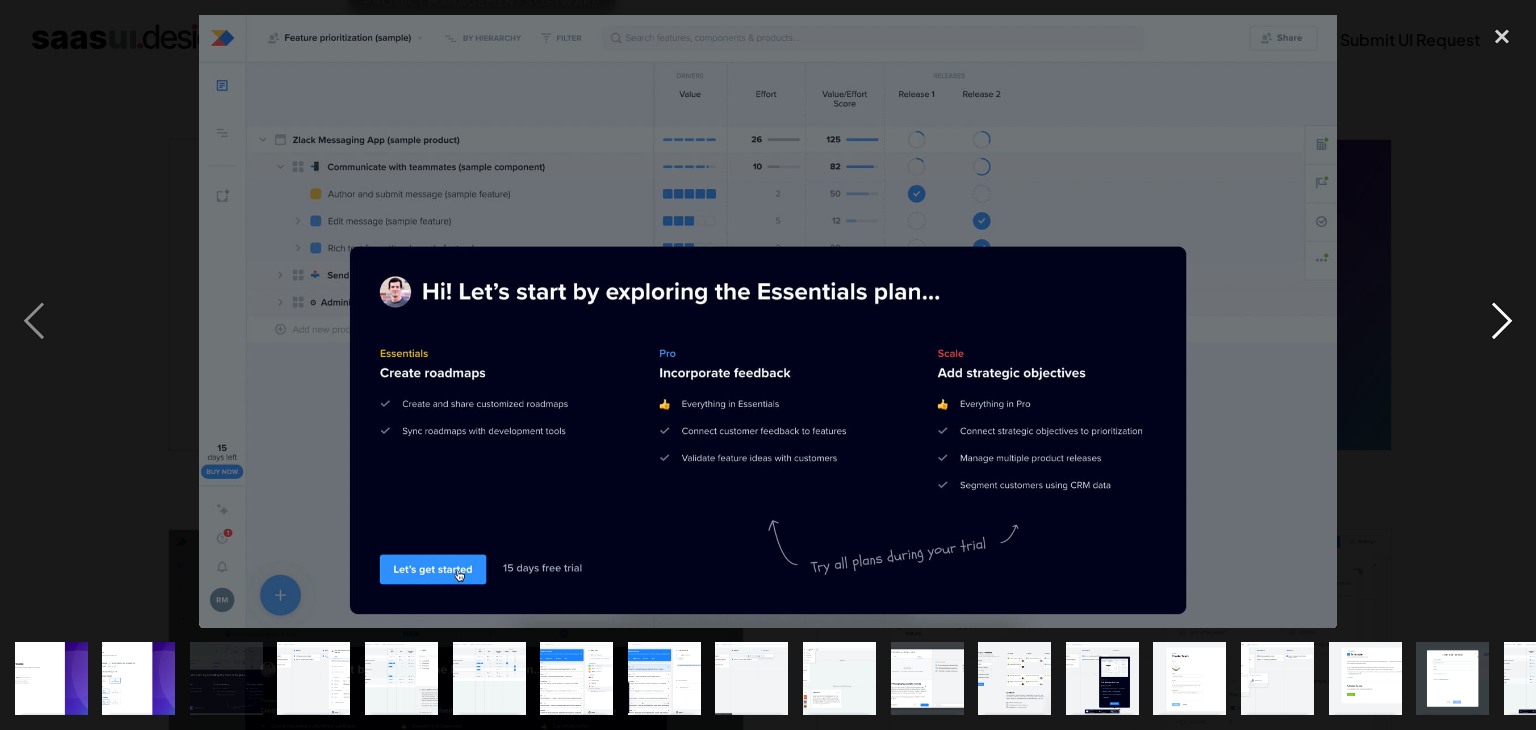 click at bounding box center (1502, 321) 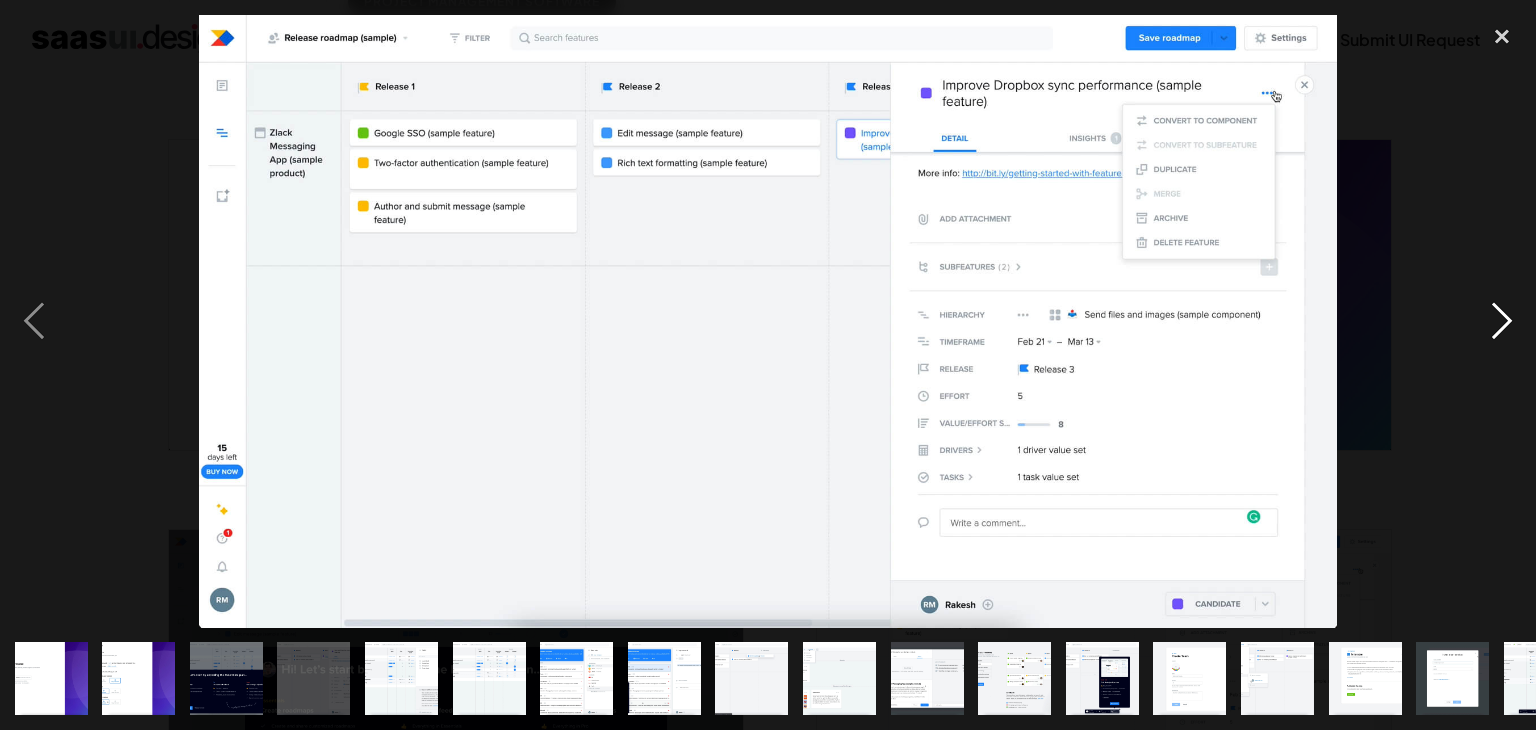 click at bounding box center [1502, 321] 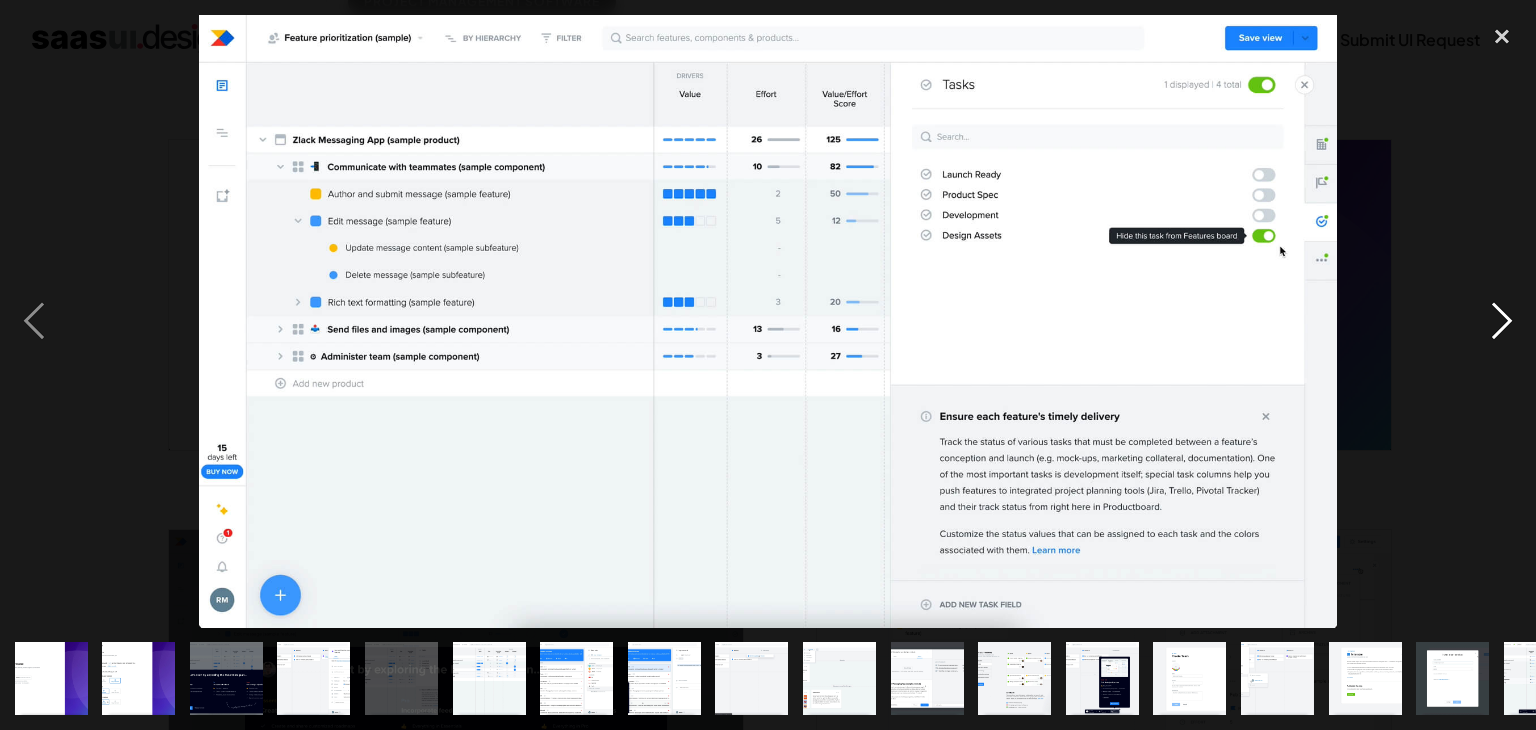 click at bounding box center [1502, 321] 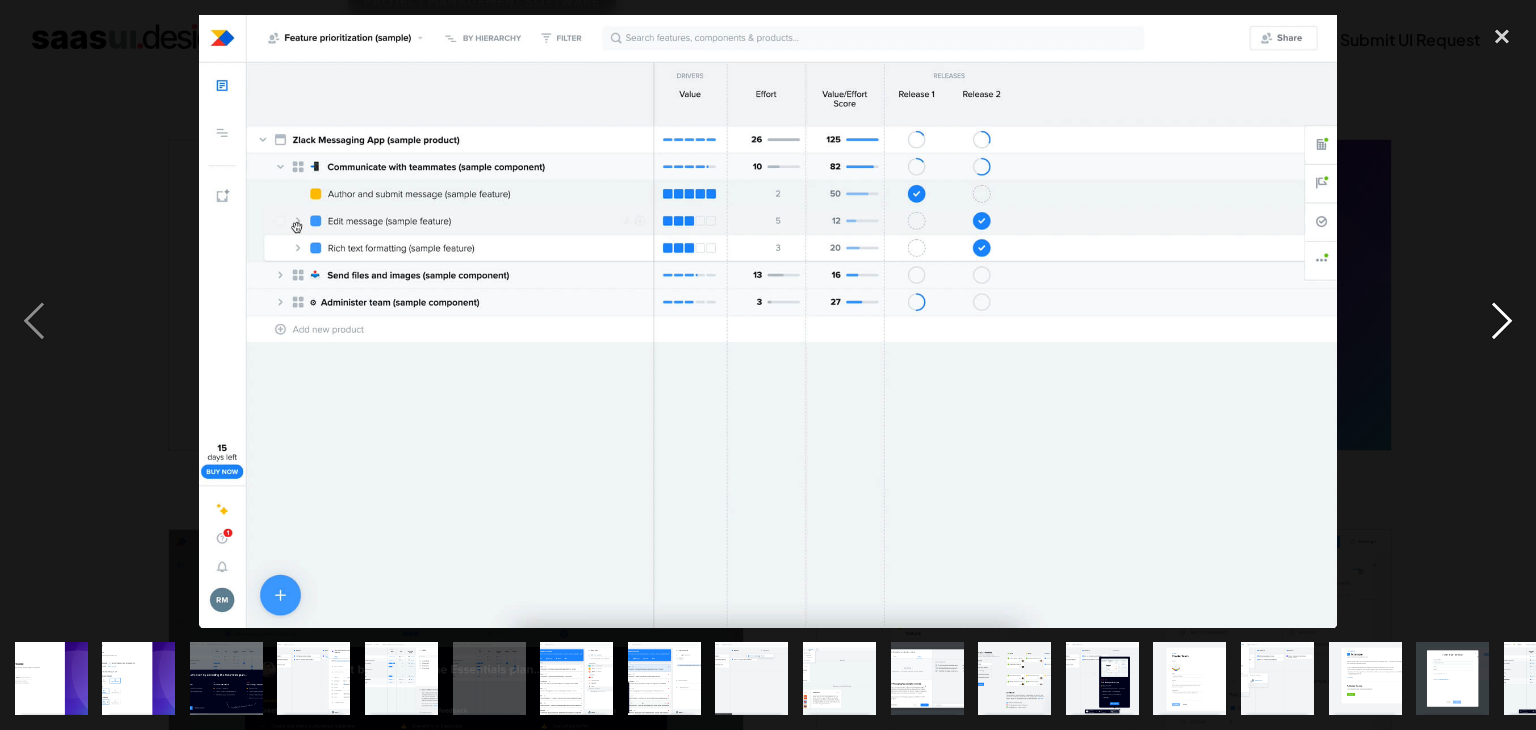 click at bounding box center [1502, 321] 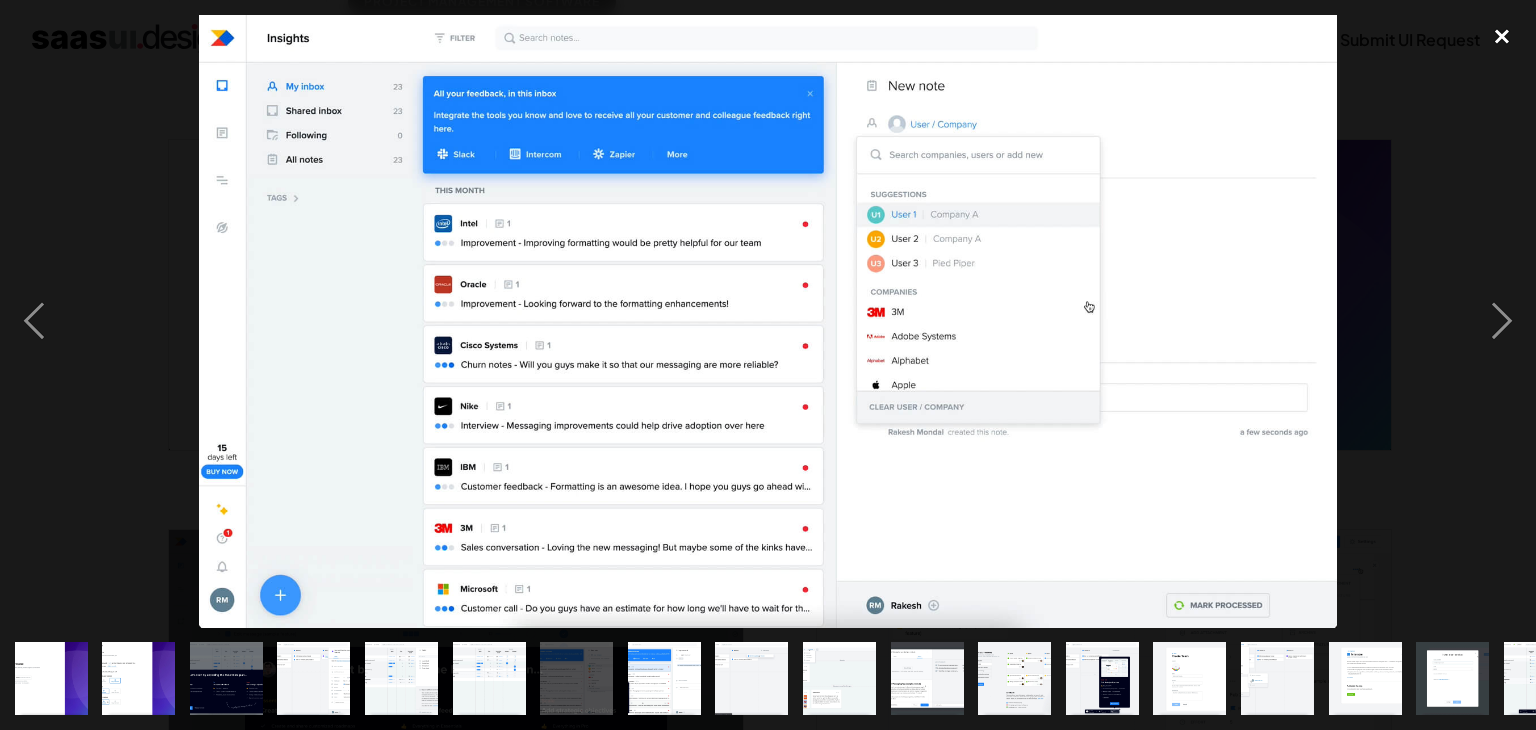 click at bounding box center [1502, 37] 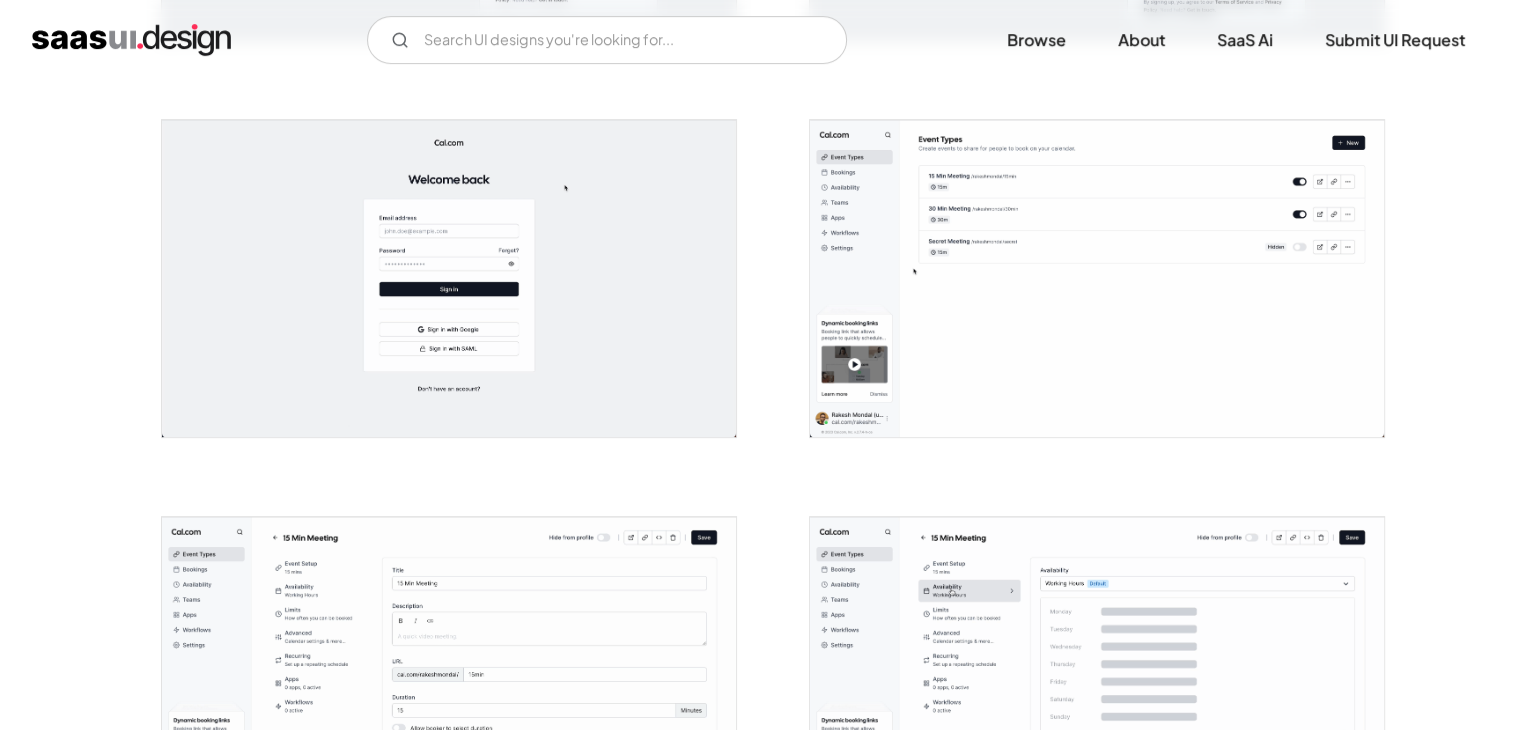 scroll, scrollTop: 748, scrollLeft: 0, axis: vertical 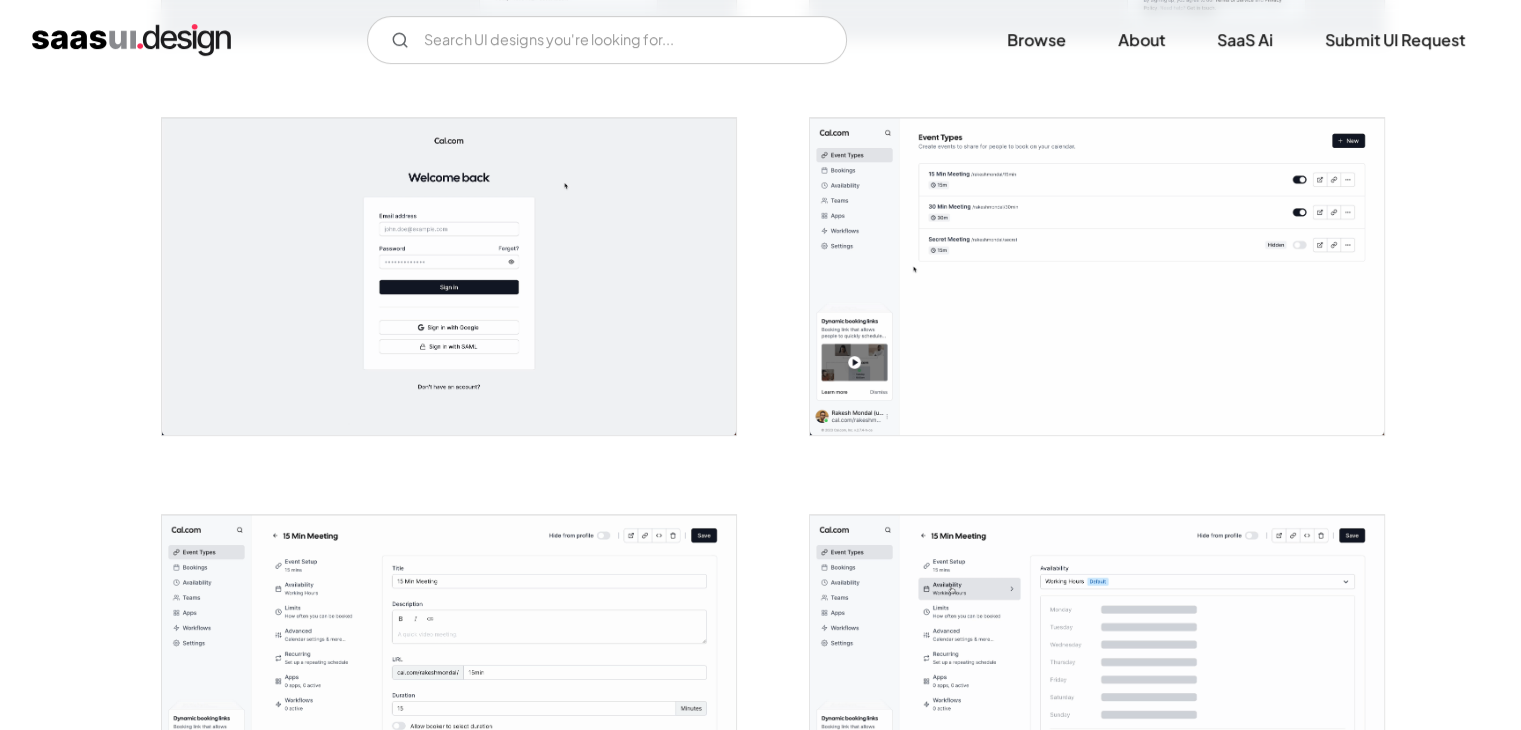 click at bounding box center [1097, 276] 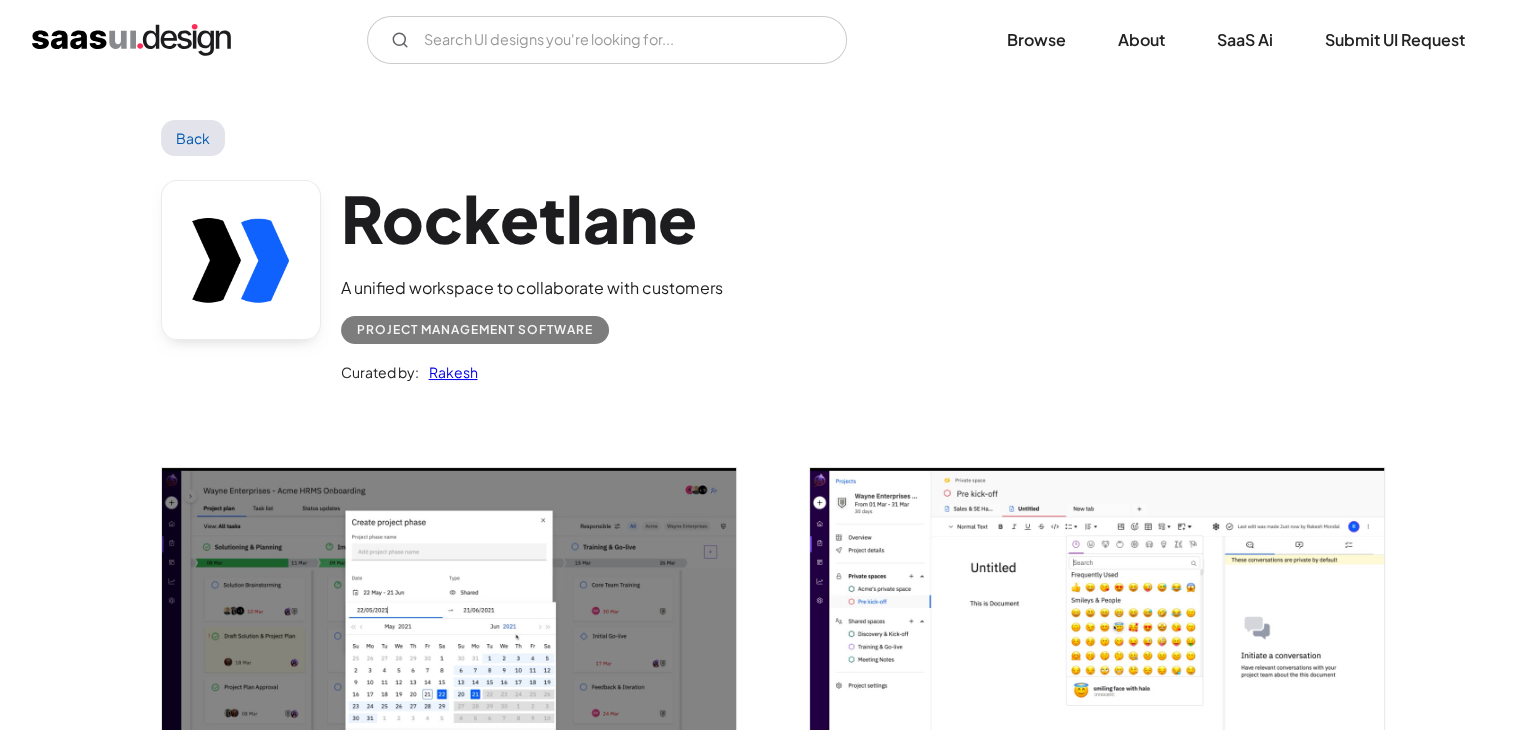 scroll, scrollTop: 0, scrollLeft: 0, axis: both 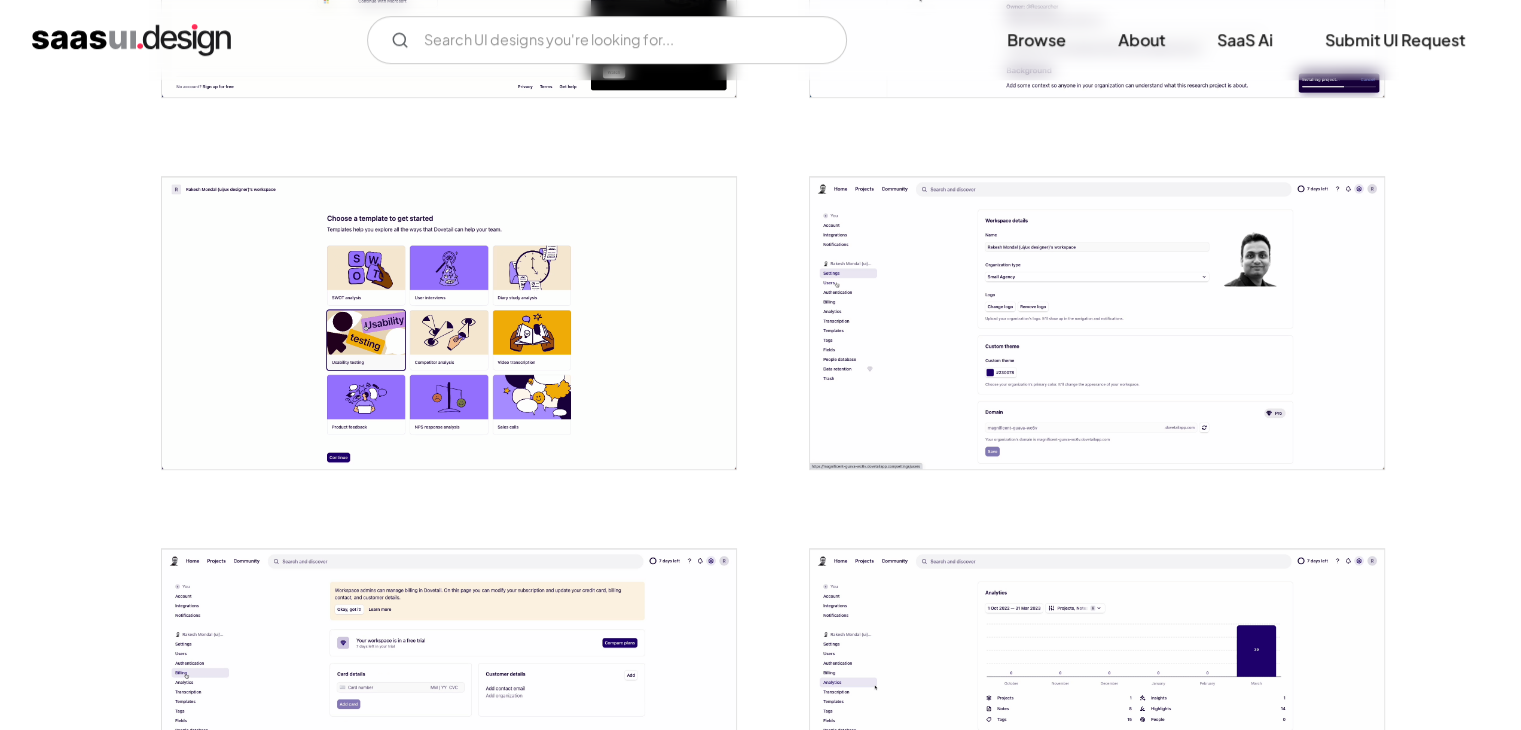click at bounding box center (1097, 323) 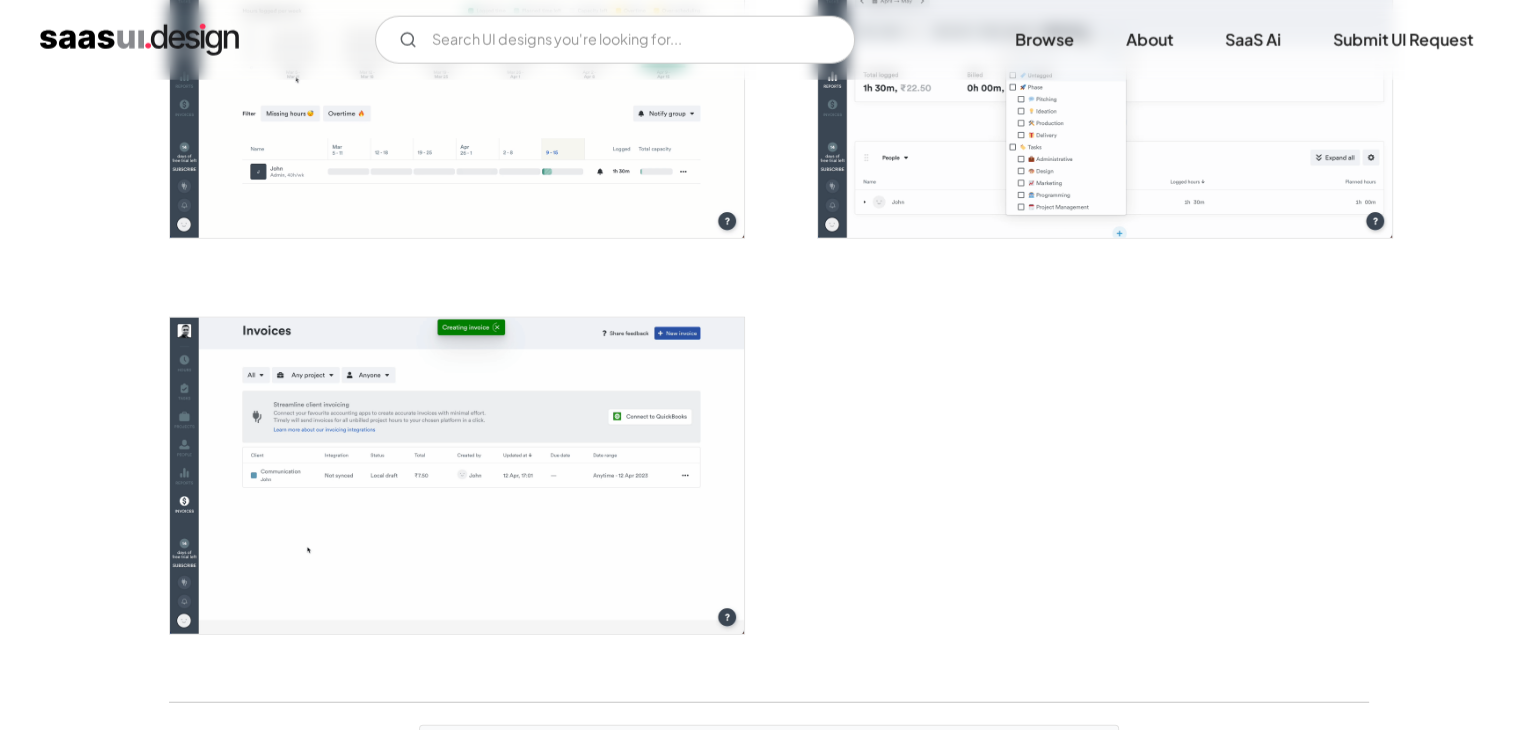 scroll, scrollTop: 4916, scrollLeft: 0, axis: vertical 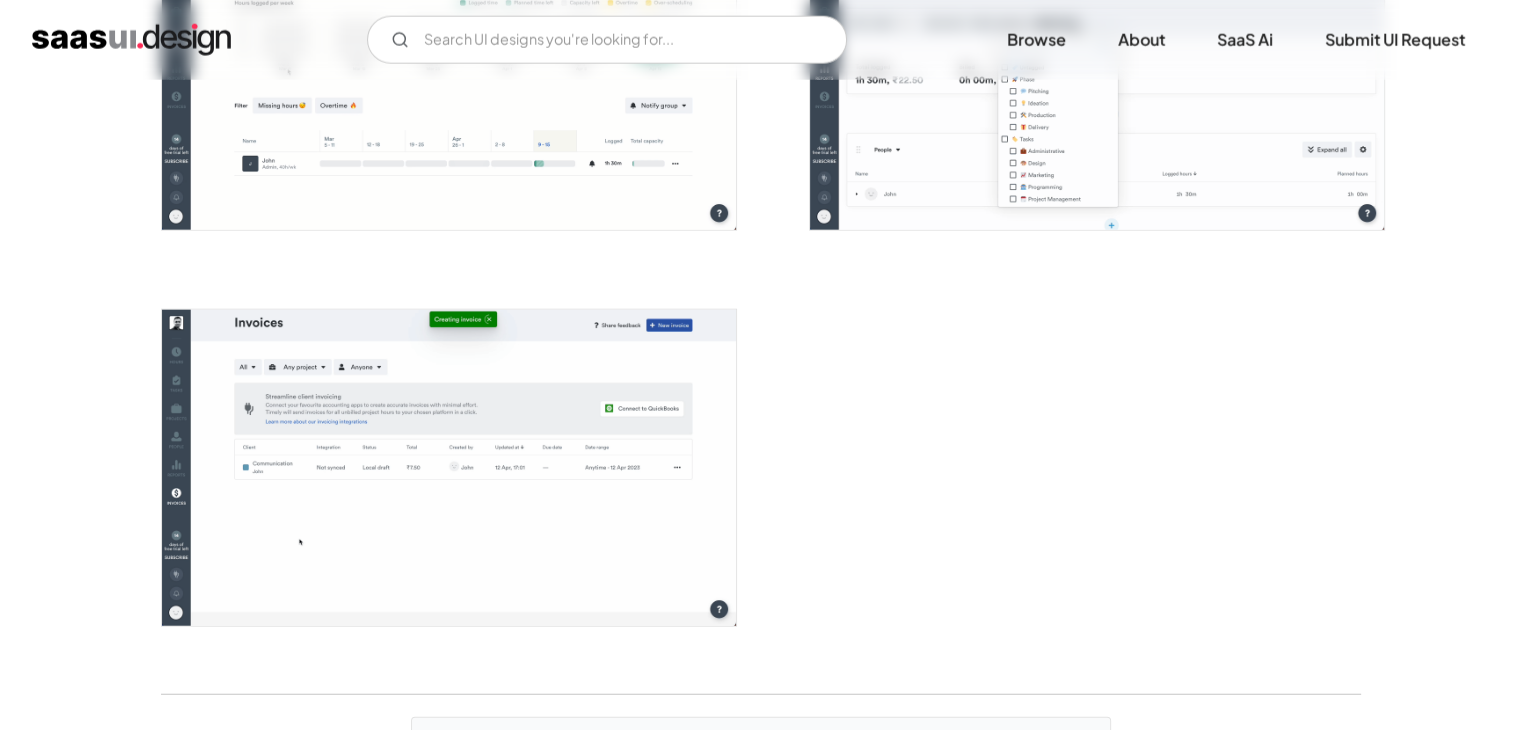 click at bounding box center [449, 468] 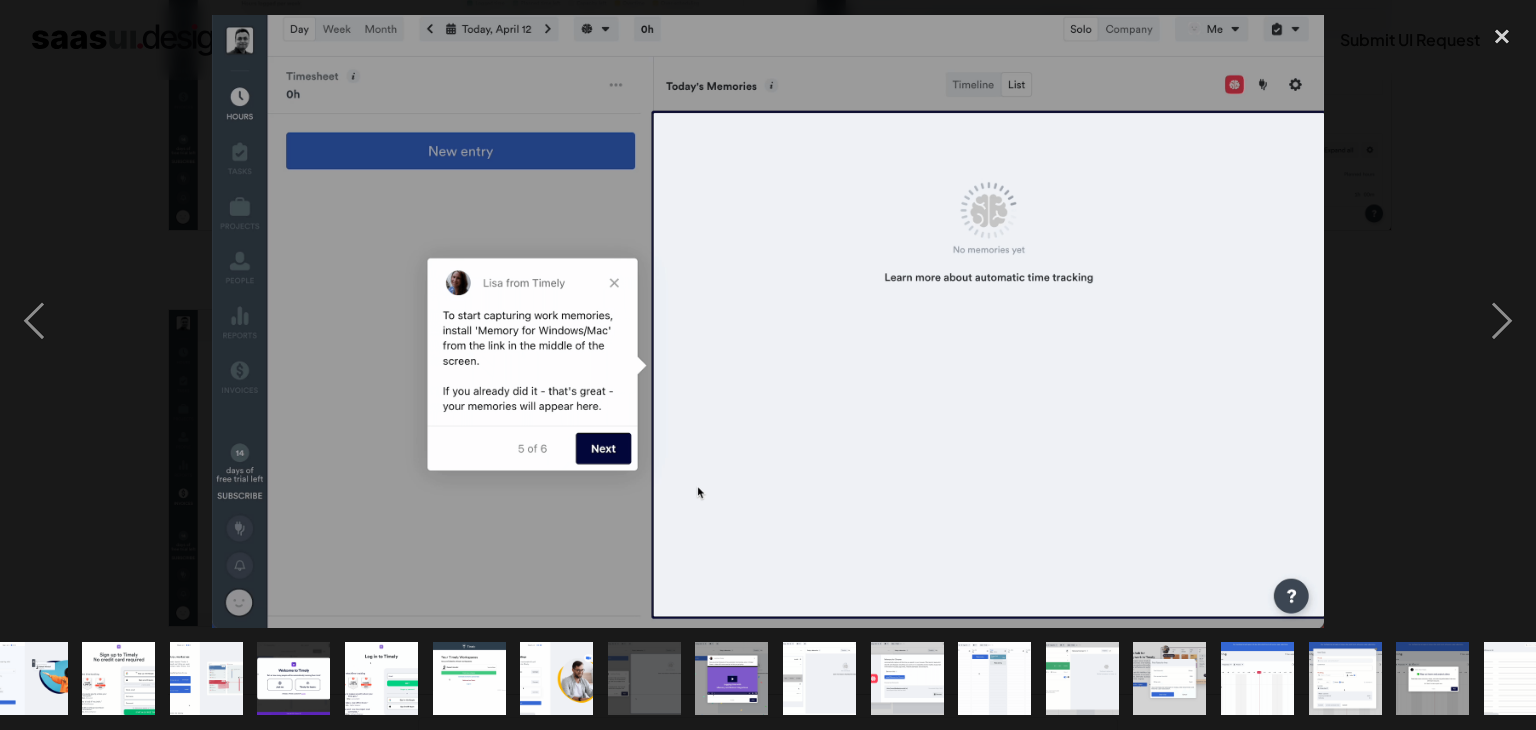 scroll, scrollTop: 0, scrollLeft: 0, axis: both 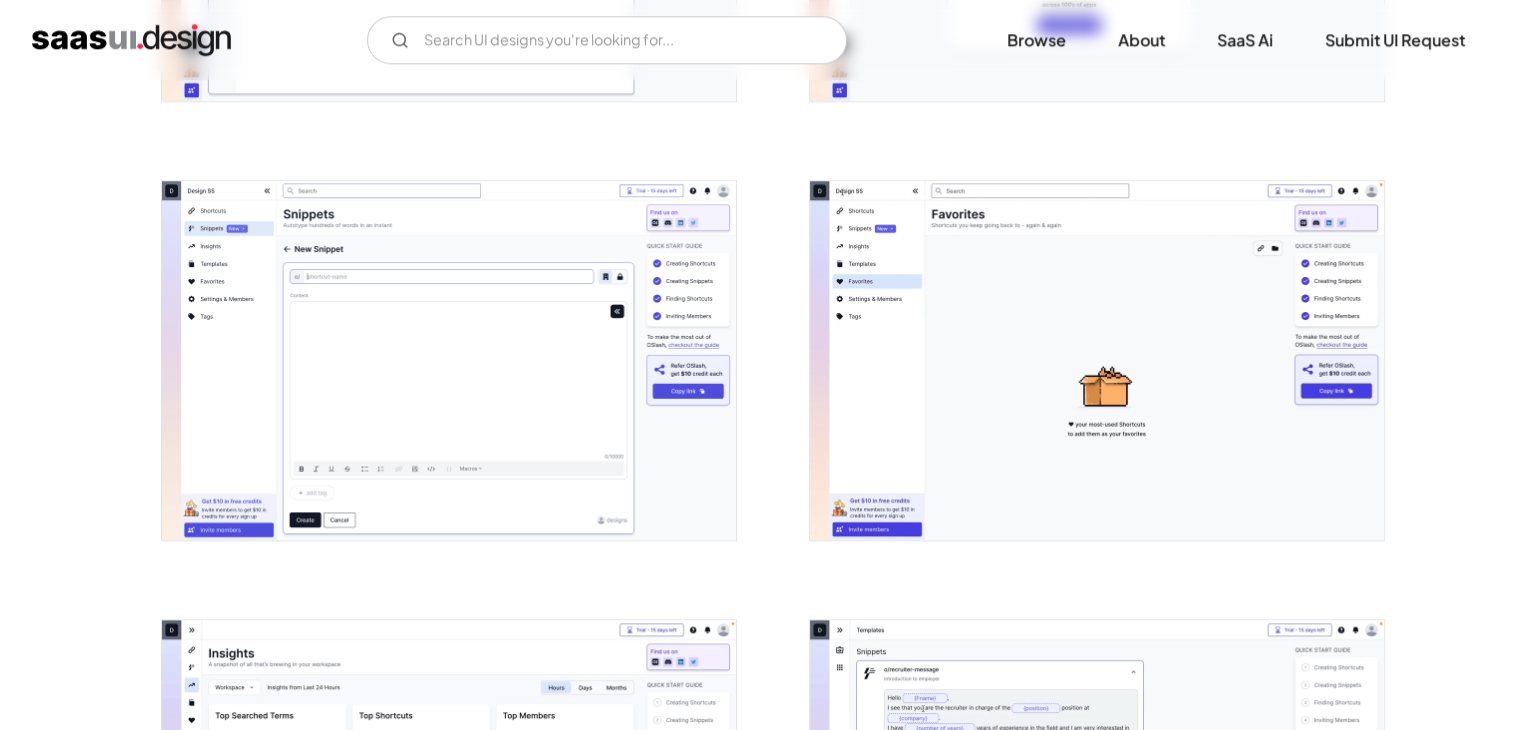 click at bounding box center (1097, 360) 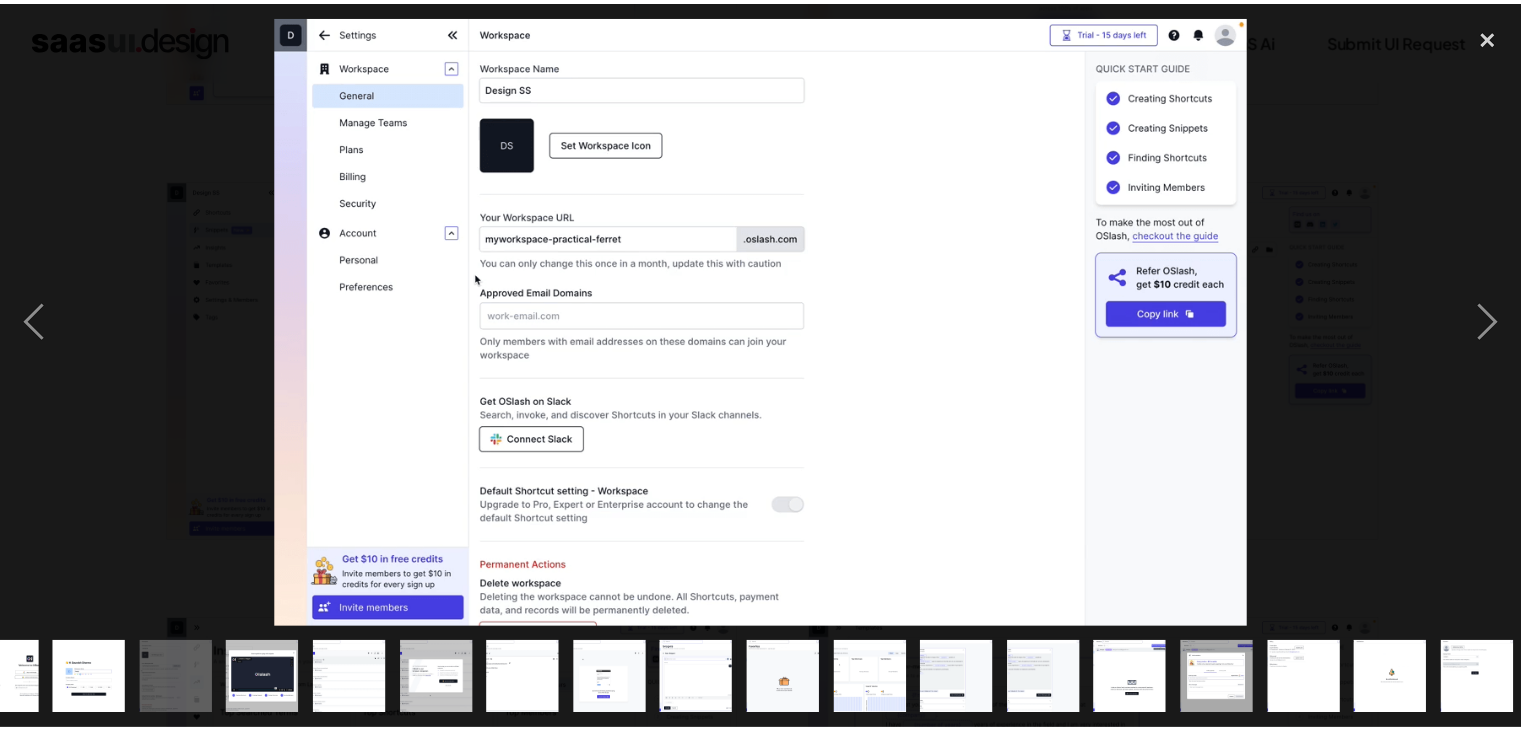 scroll, scrollTop: 0, scrollLeft: 0, axis: both 